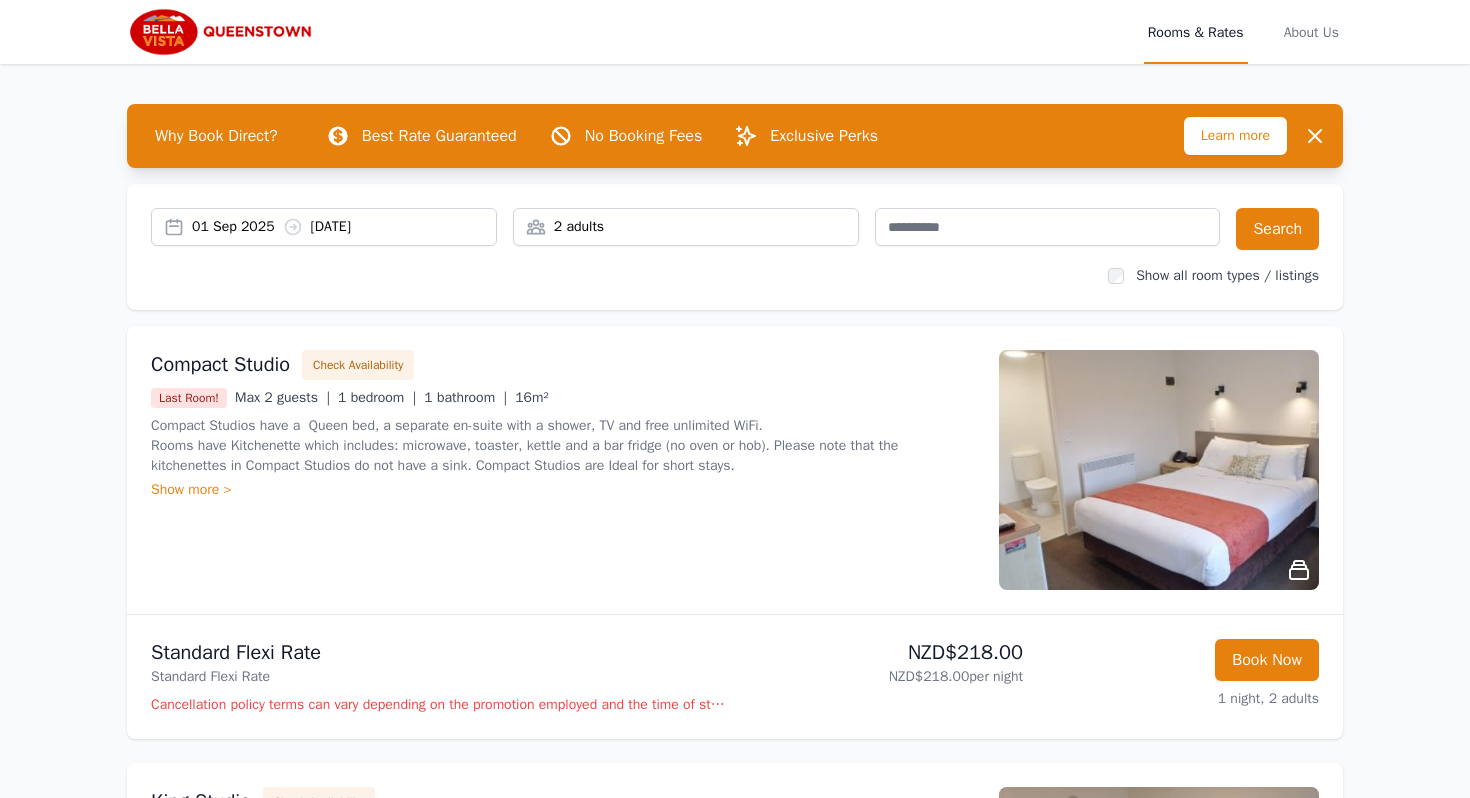 scroll, scrollTop: 0, scrollLeft: 0, axis: both 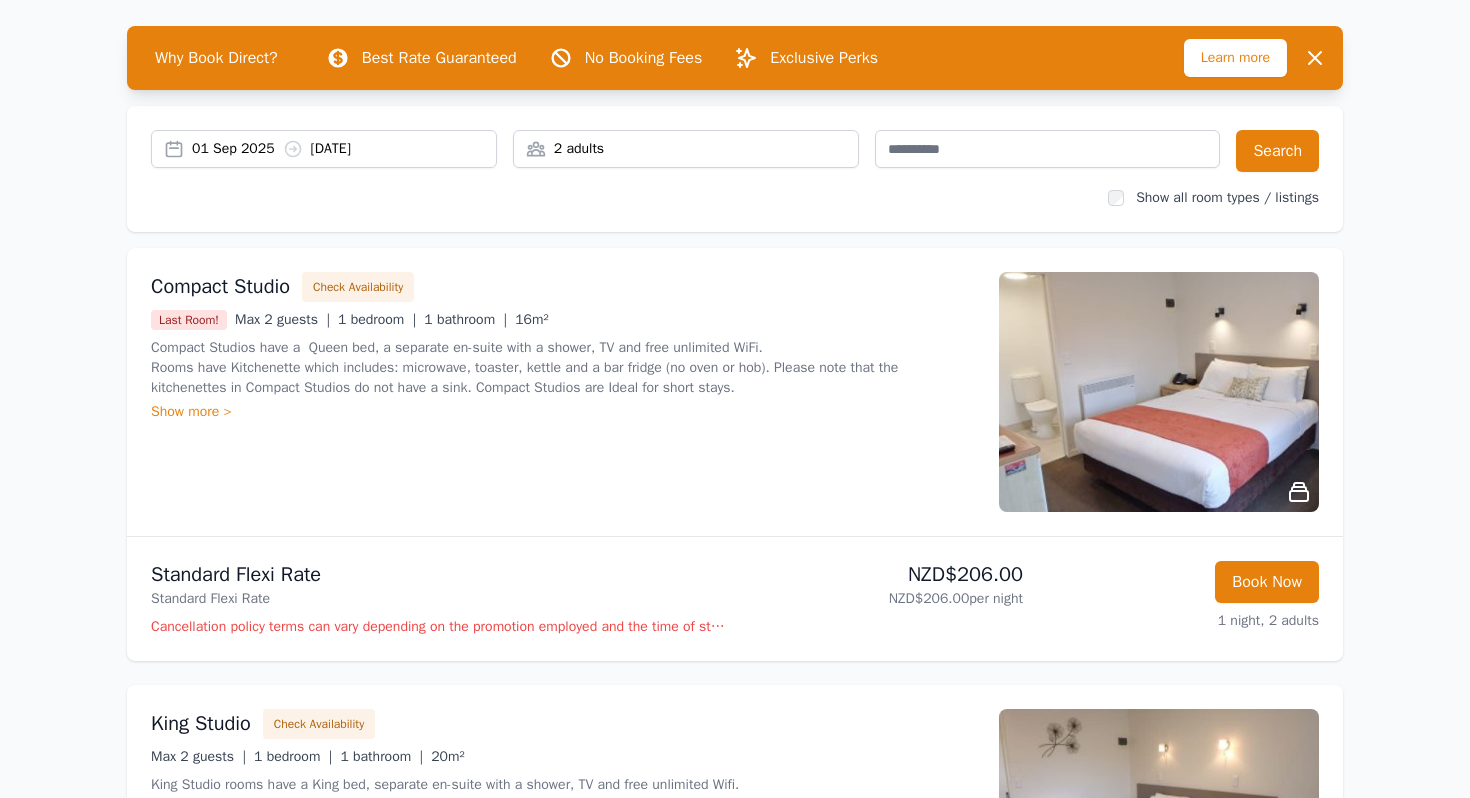 click on "[DATE] [DATE]" at bounding box center [344, 149] 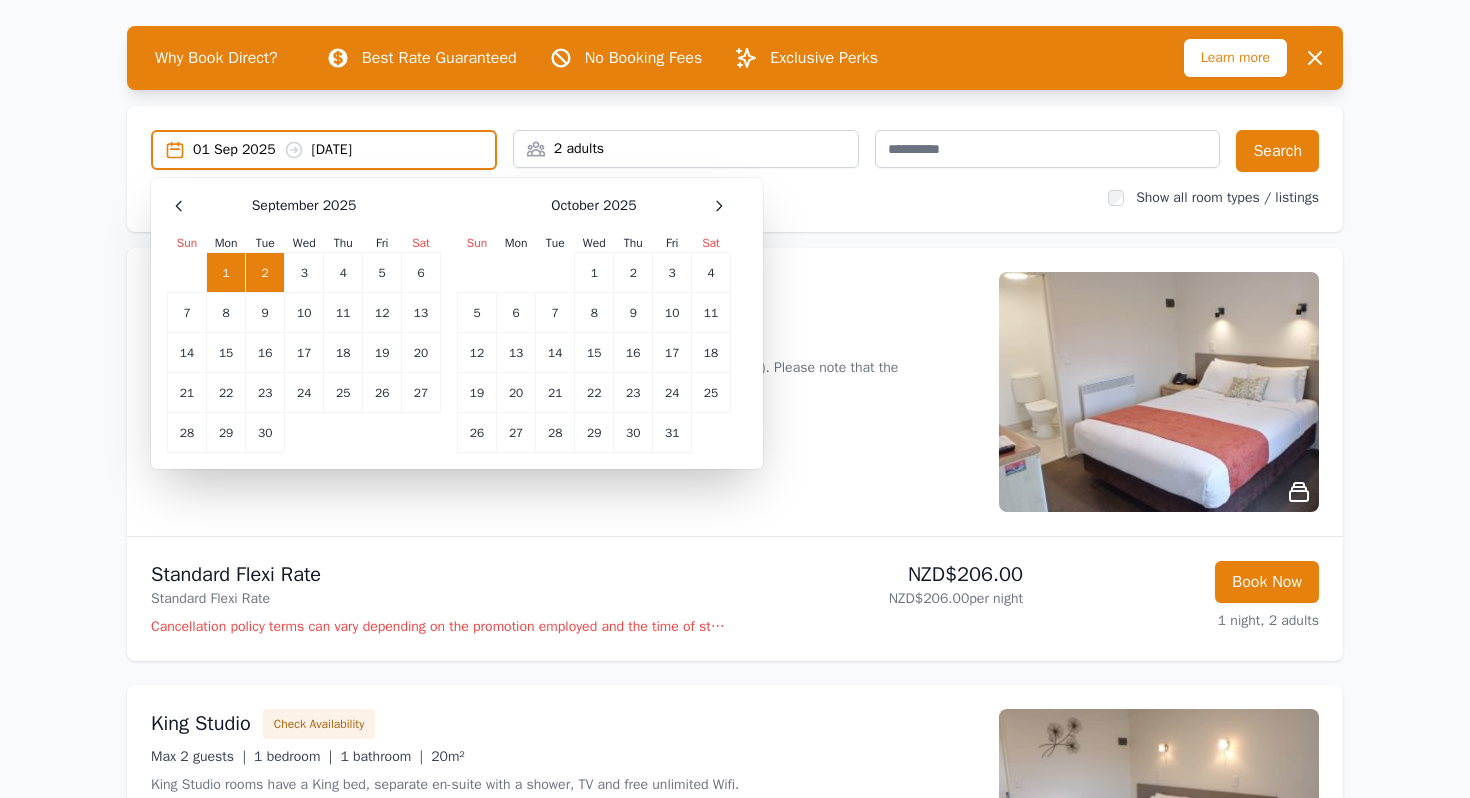 click on "2" at bounding box center (265, 273) 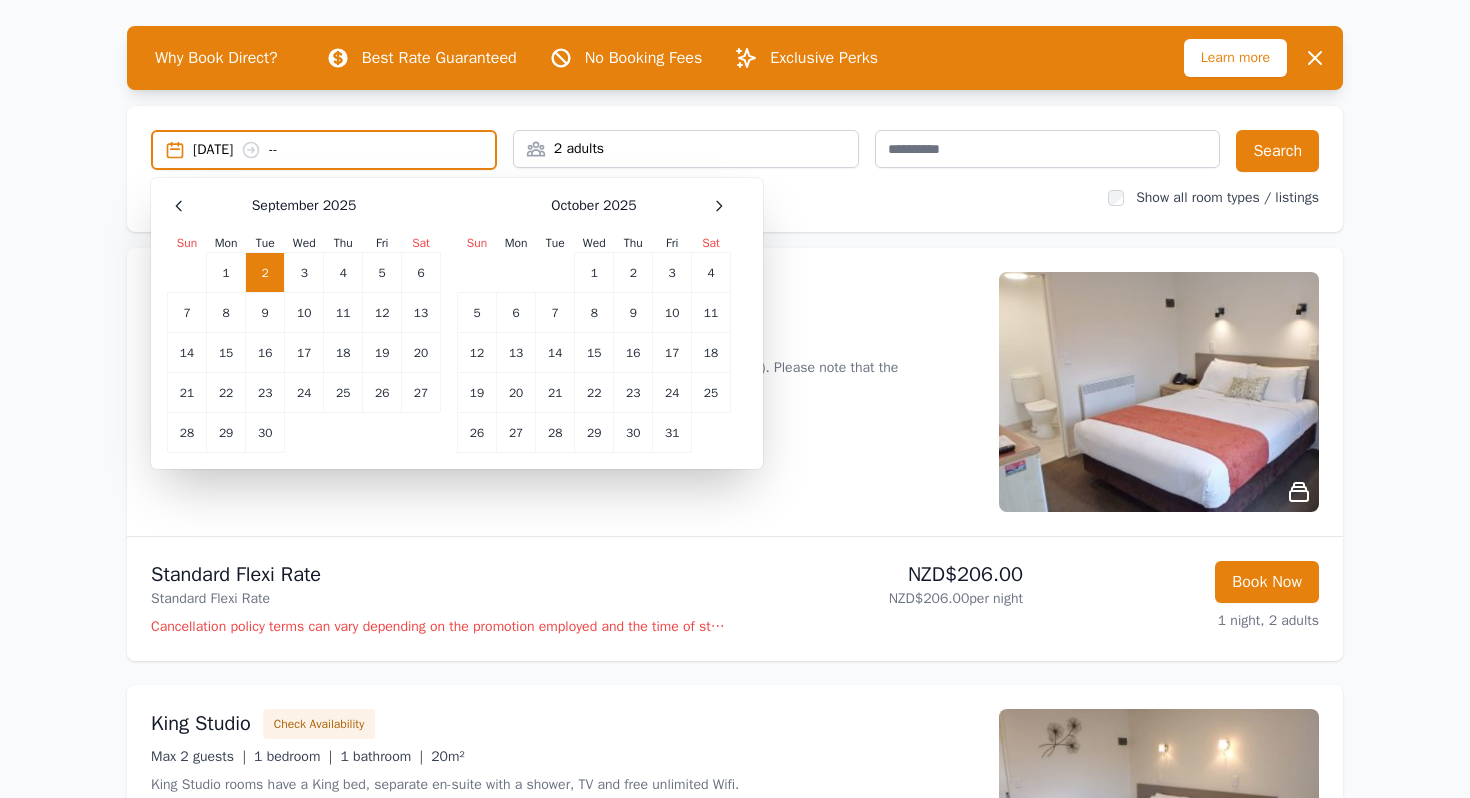 click on "[DATE] --" at bounding box center [344, 150] 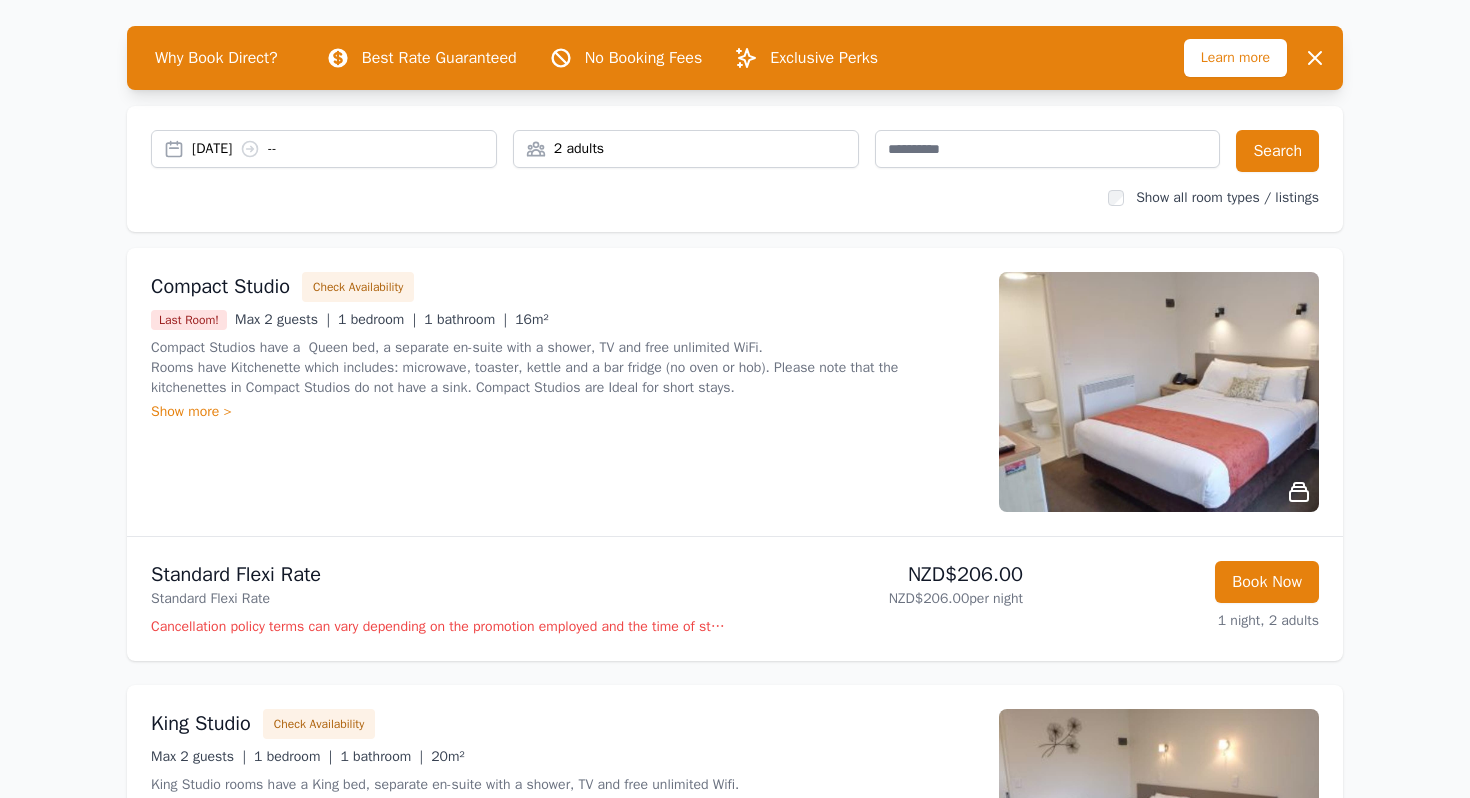 click on "[DATE] --" at bounding box center [344, 149] 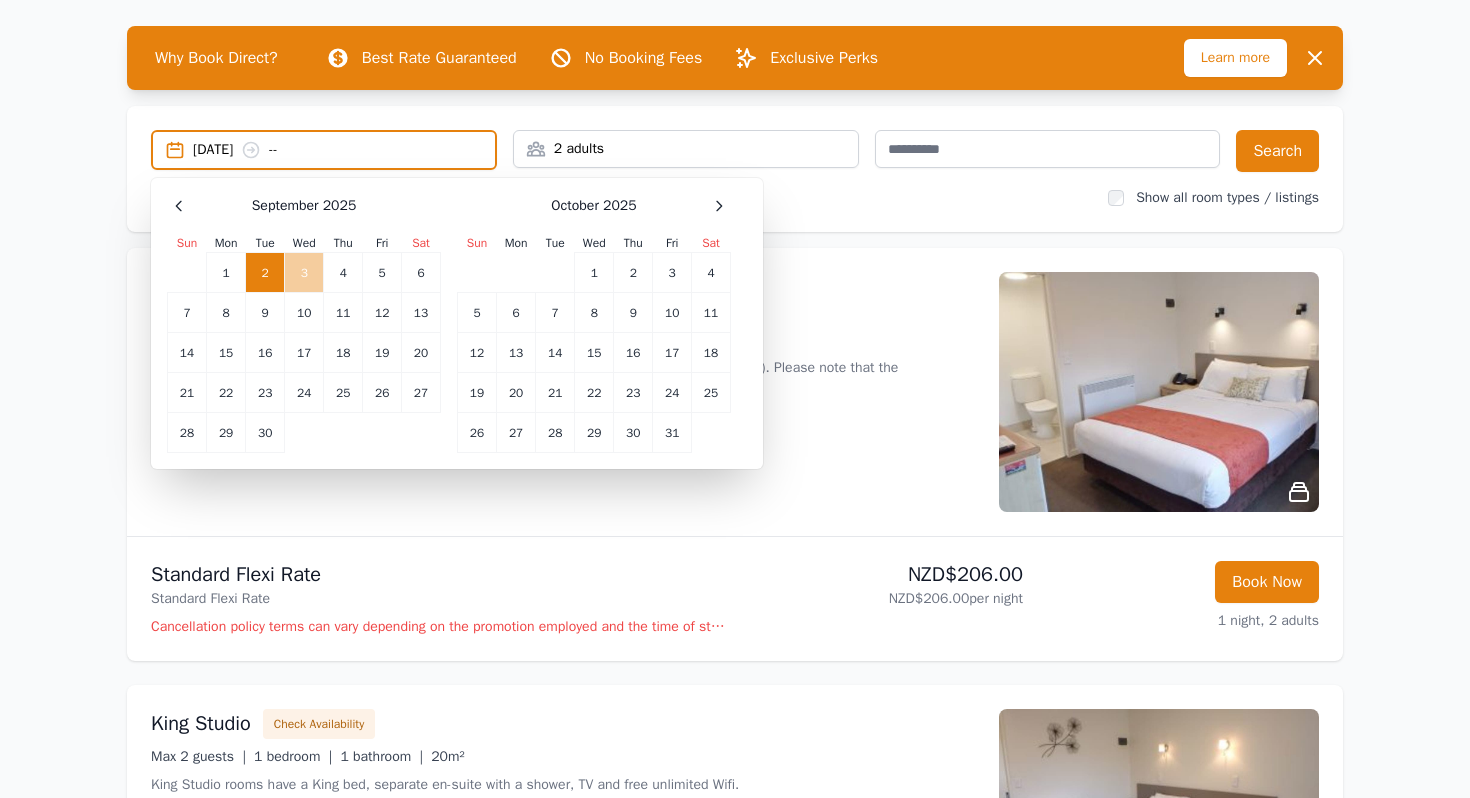 click on "3" at bounding box center [304, 273] 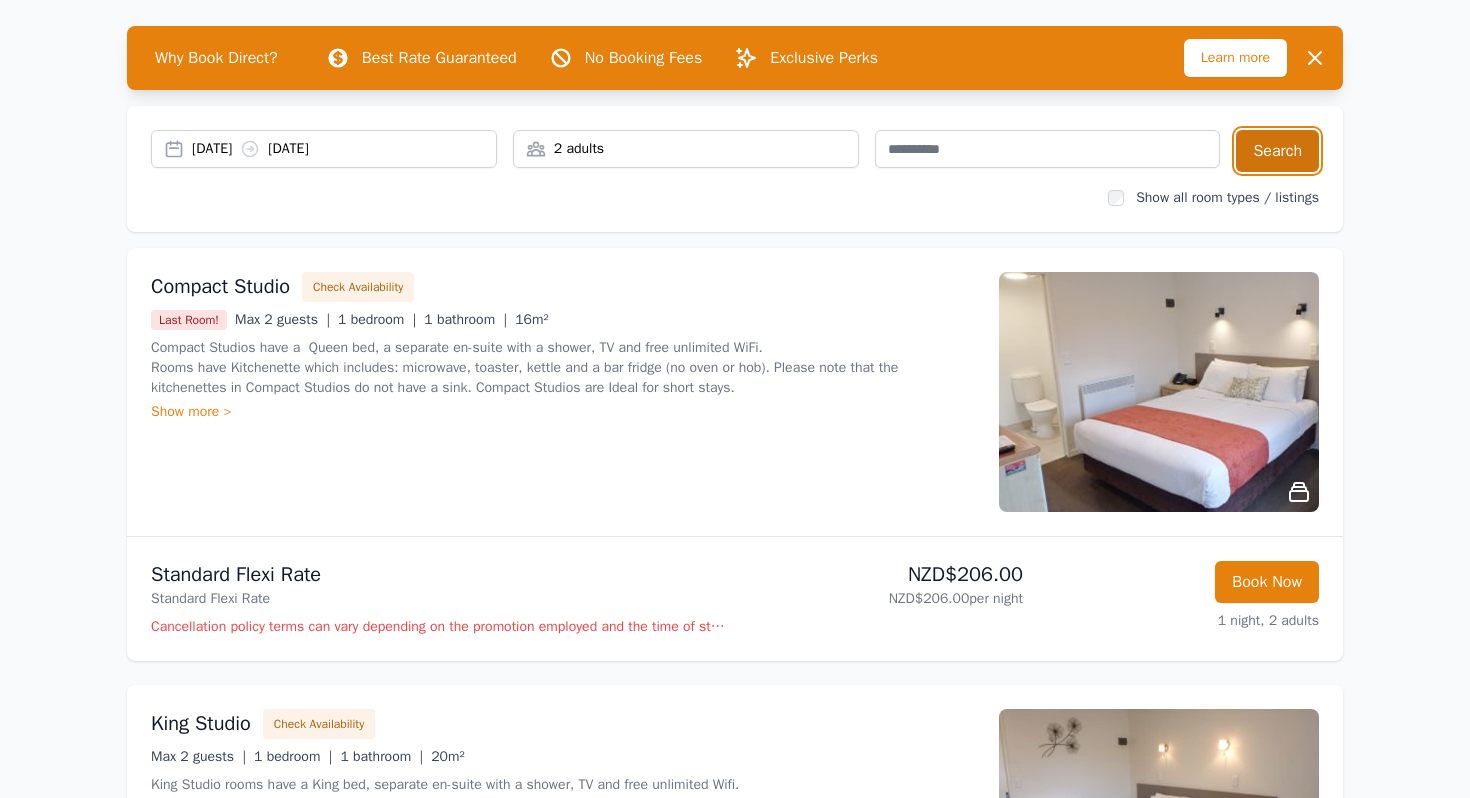 click on "Search" at bounding box center [1277, 151] 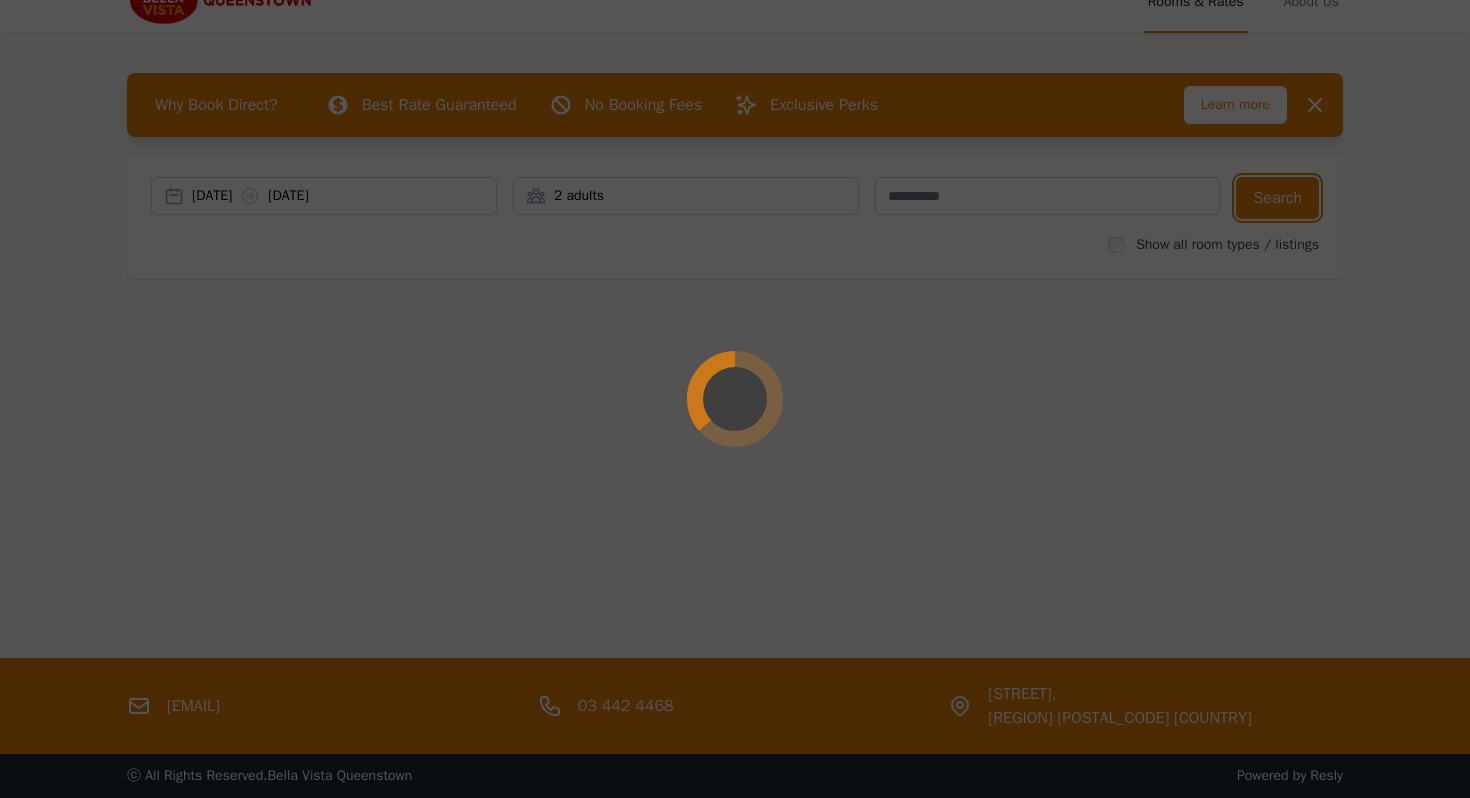 scroll, scrollTop: 0, scrollLeft: 0, axis: both 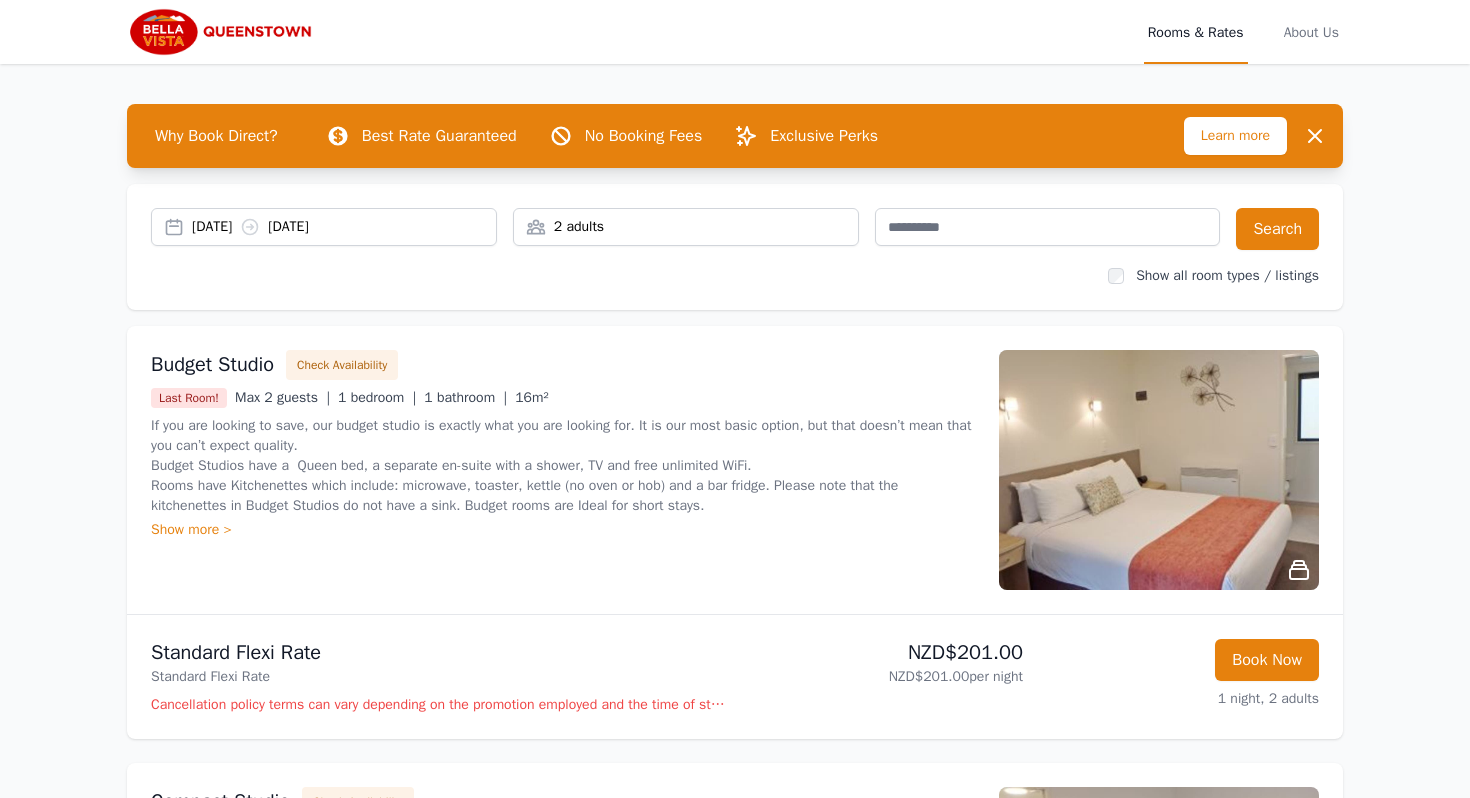 click on "Show more >" at bounding box center (563, 530) 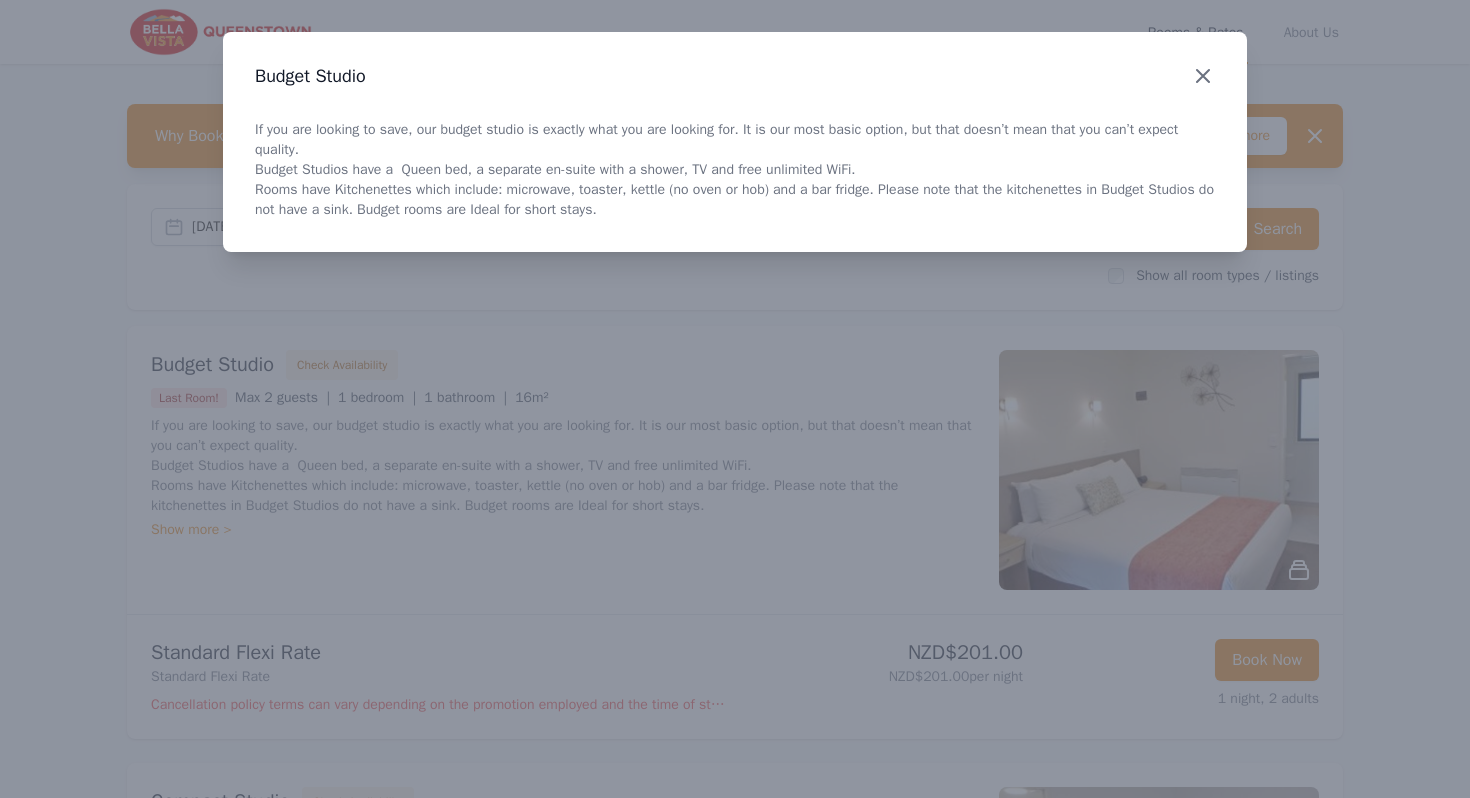 click 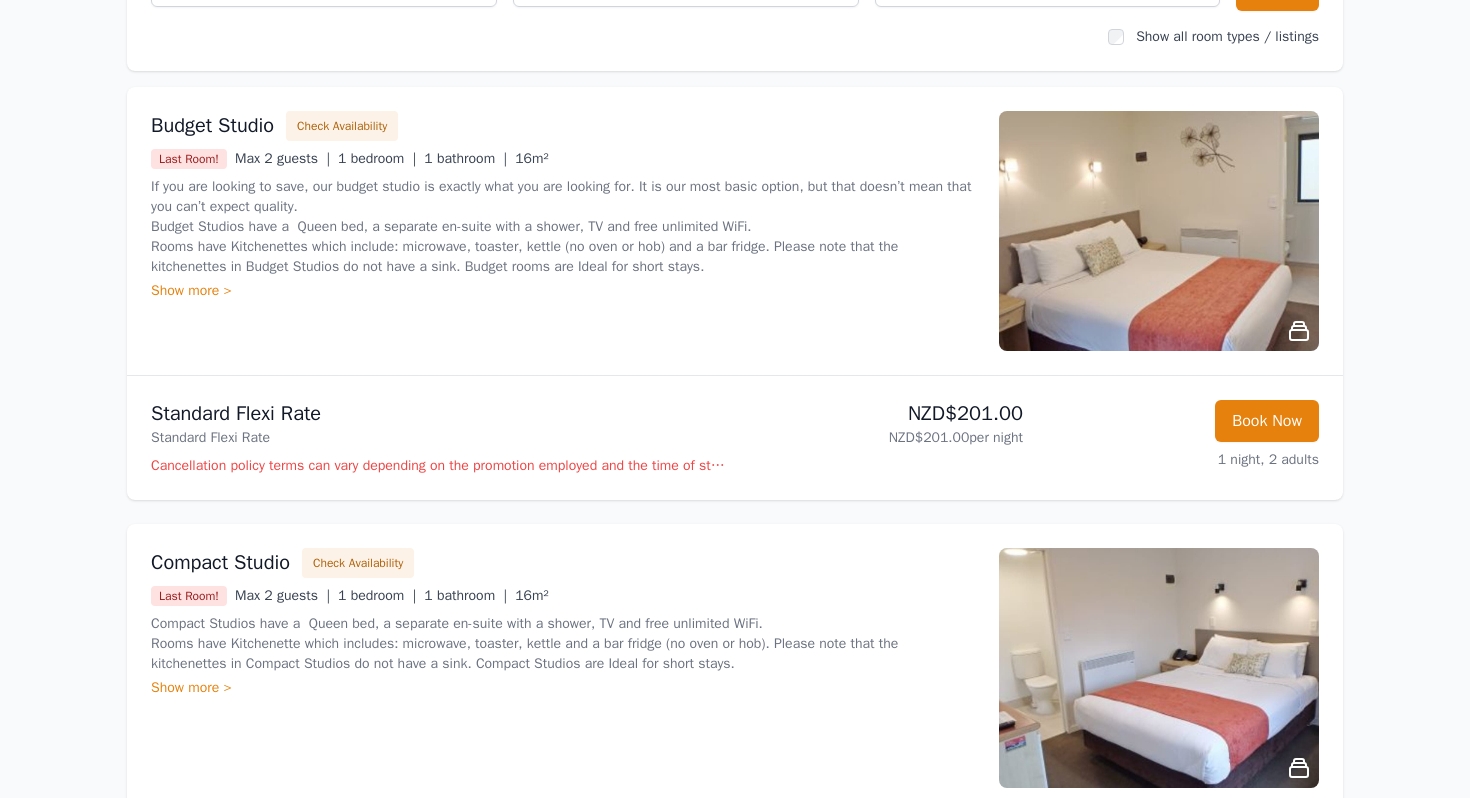 scroll, scrollTop: 236, scrollLeft: 0, axis: vertical 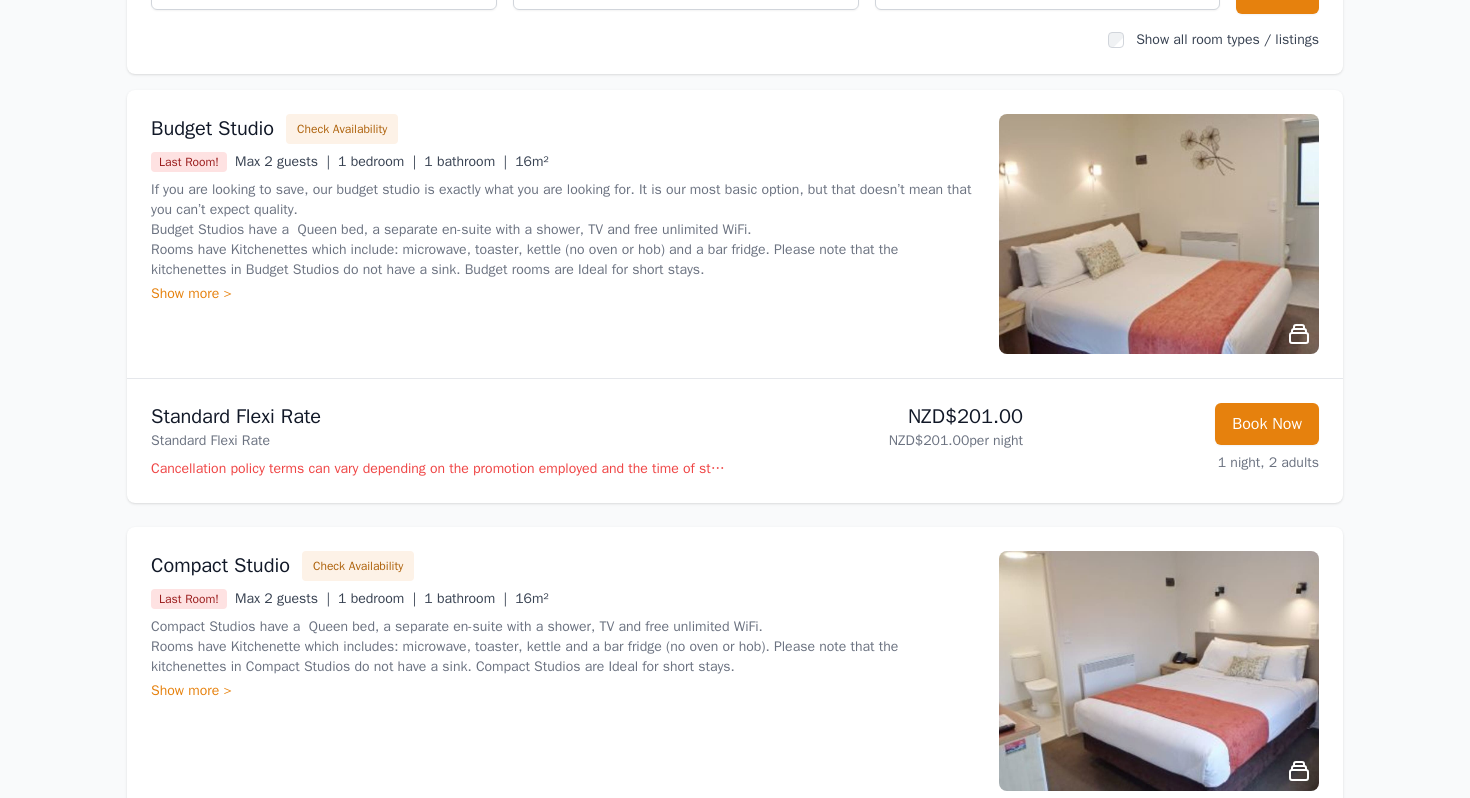 click at bounding box center (1159, 234) 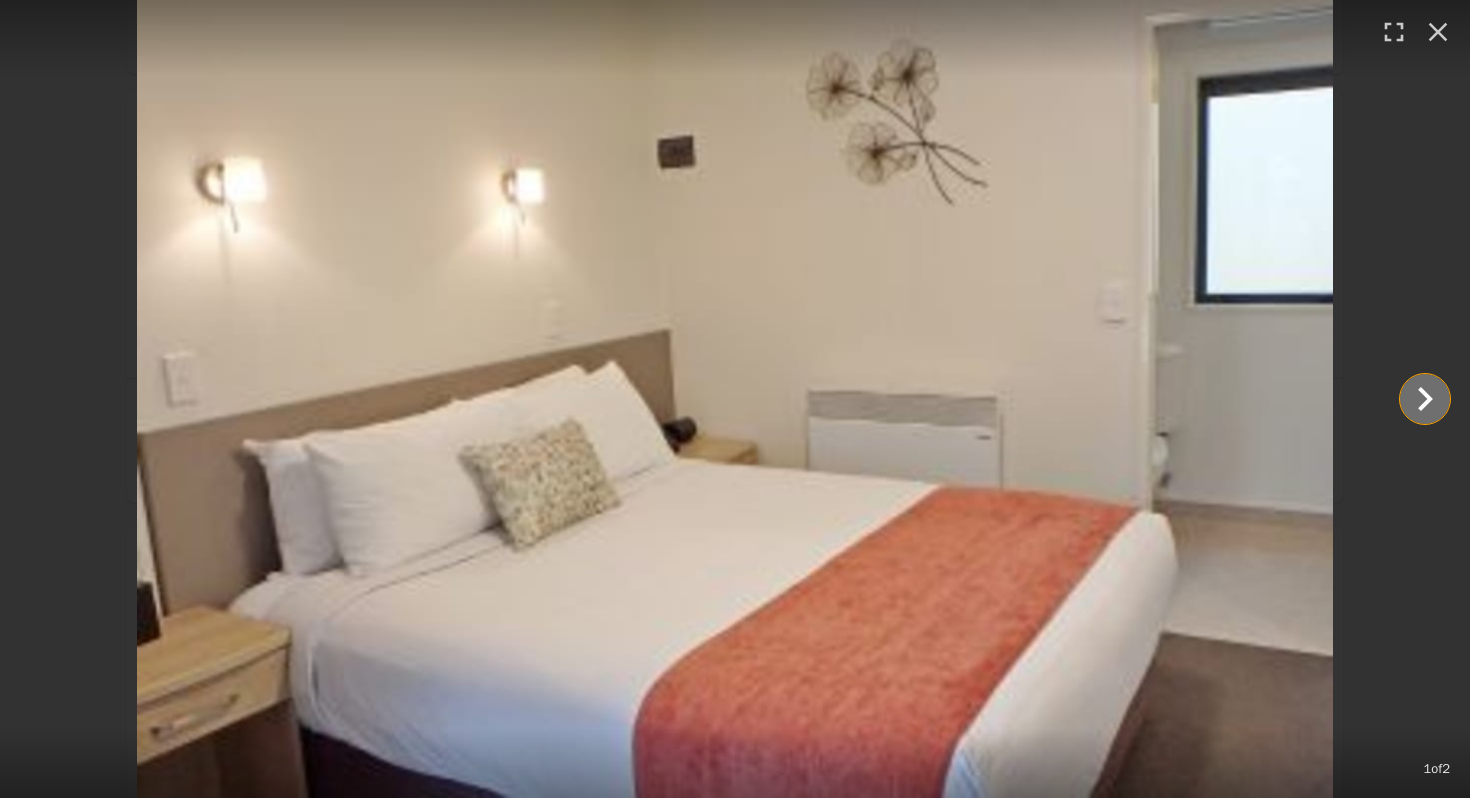click 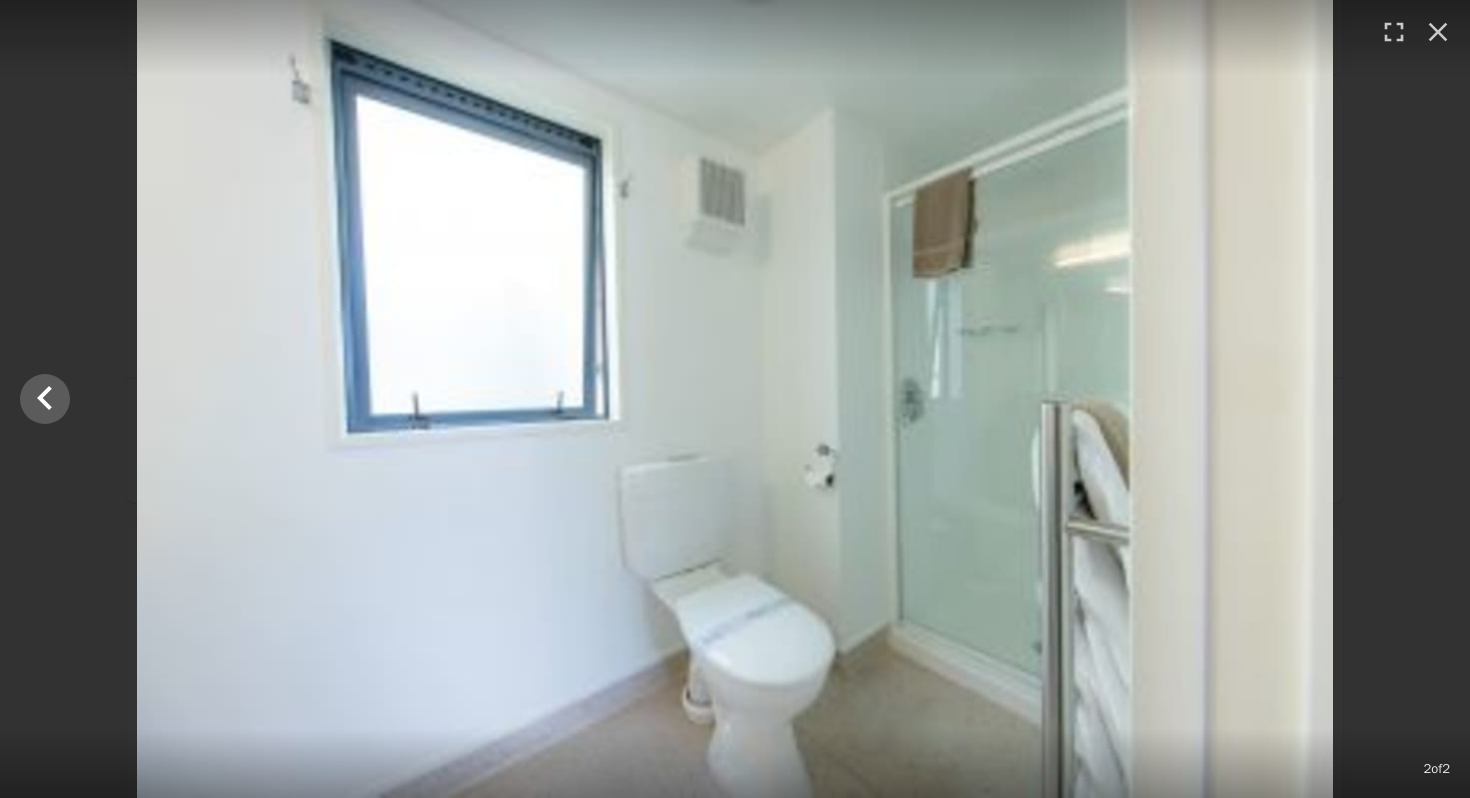click at bounding box center (735, 399) 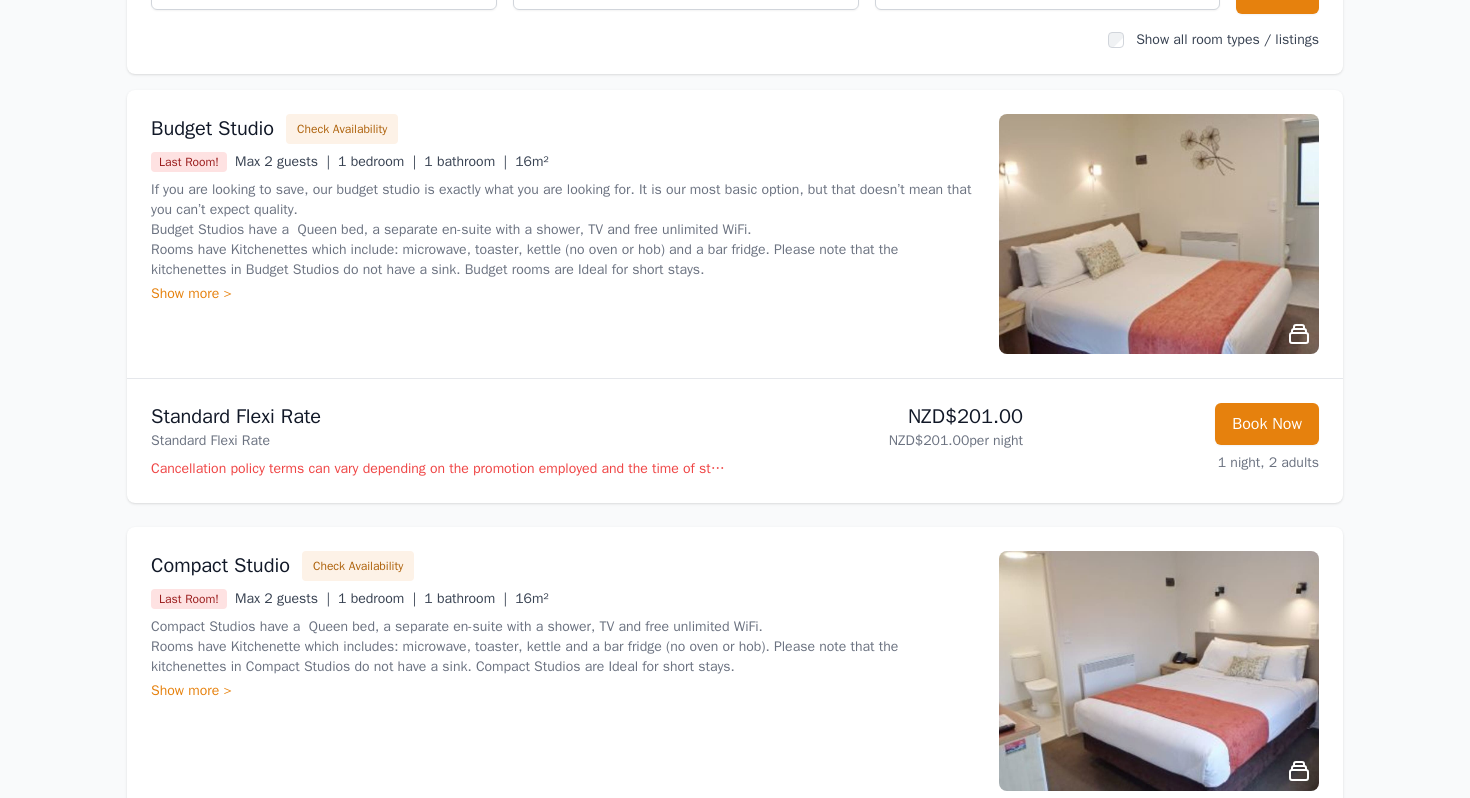 click at bounding box center [1159, 234] 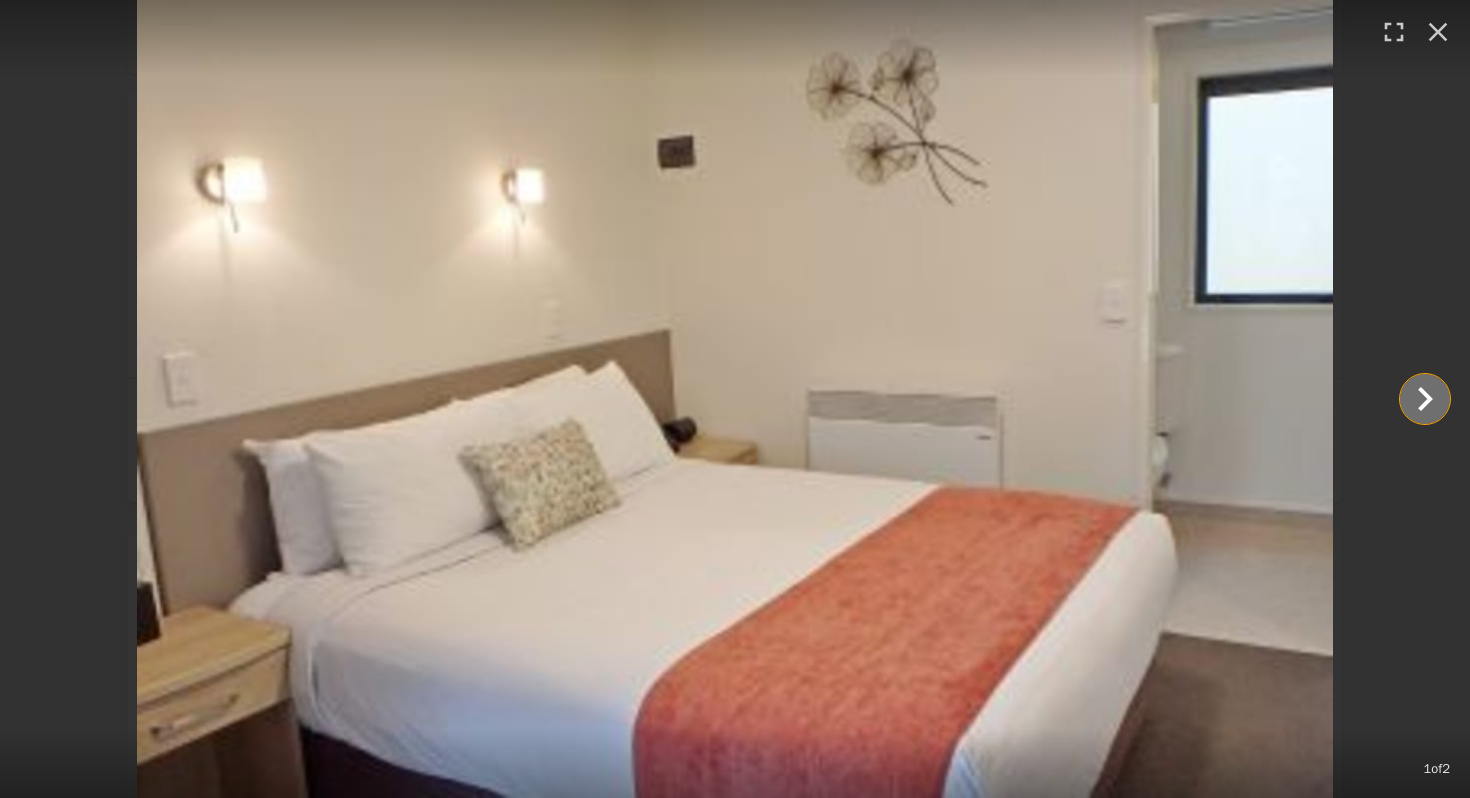 click 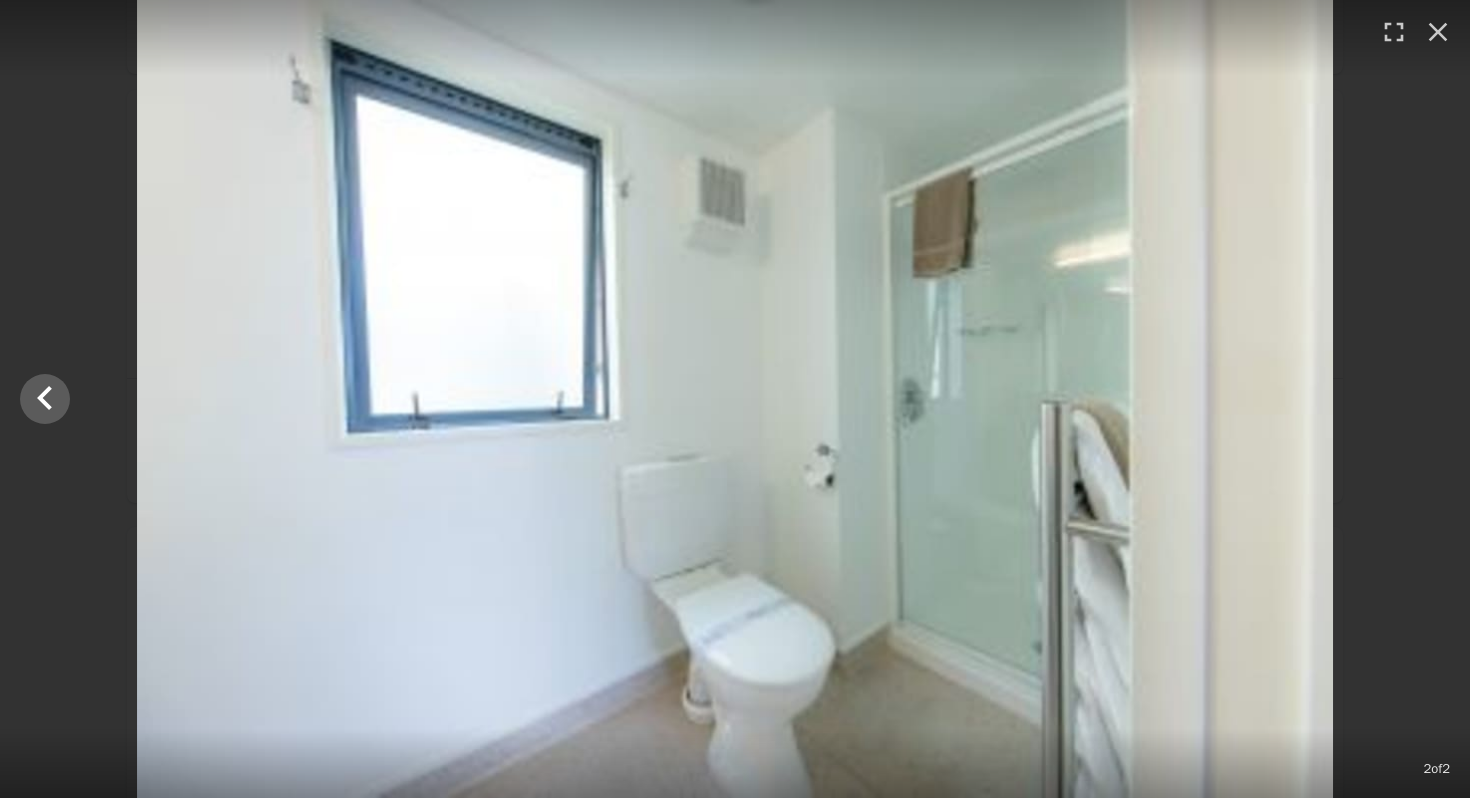 click at bounding box center (735, 399) 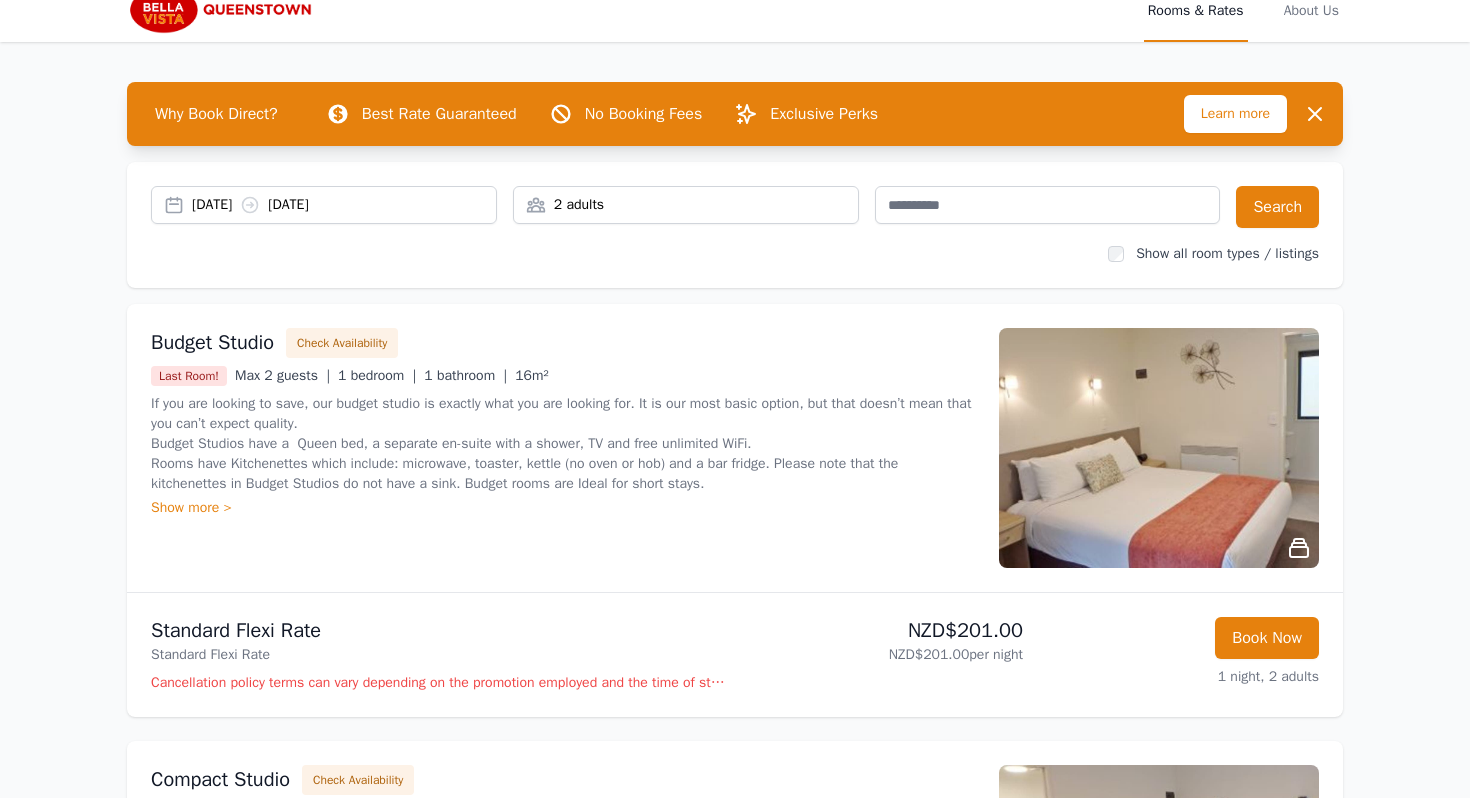 scroll, scrollTop: 0, scrollLeft: 0, axis: both 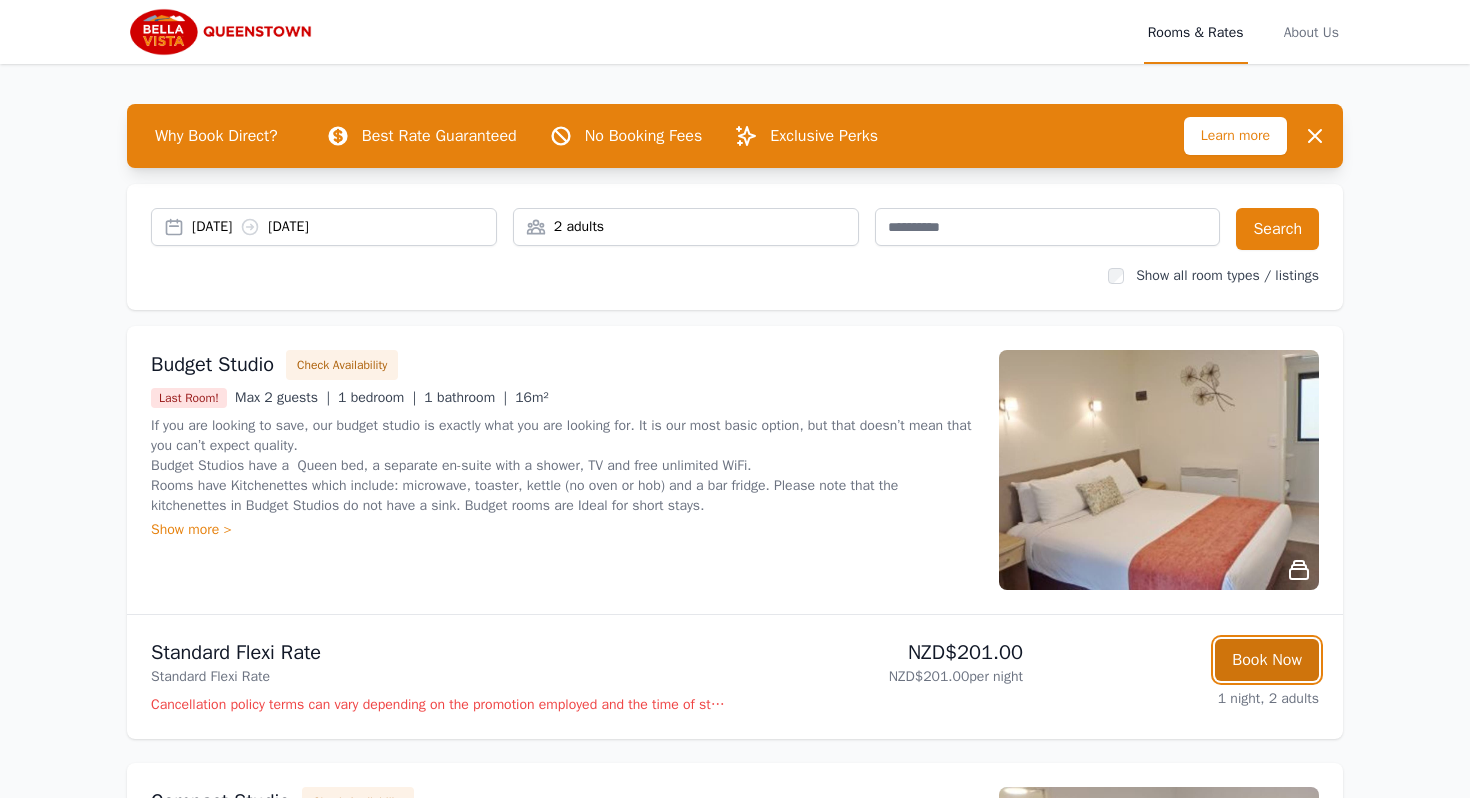 click on "Book Now" at bounding box center [1267, 660] 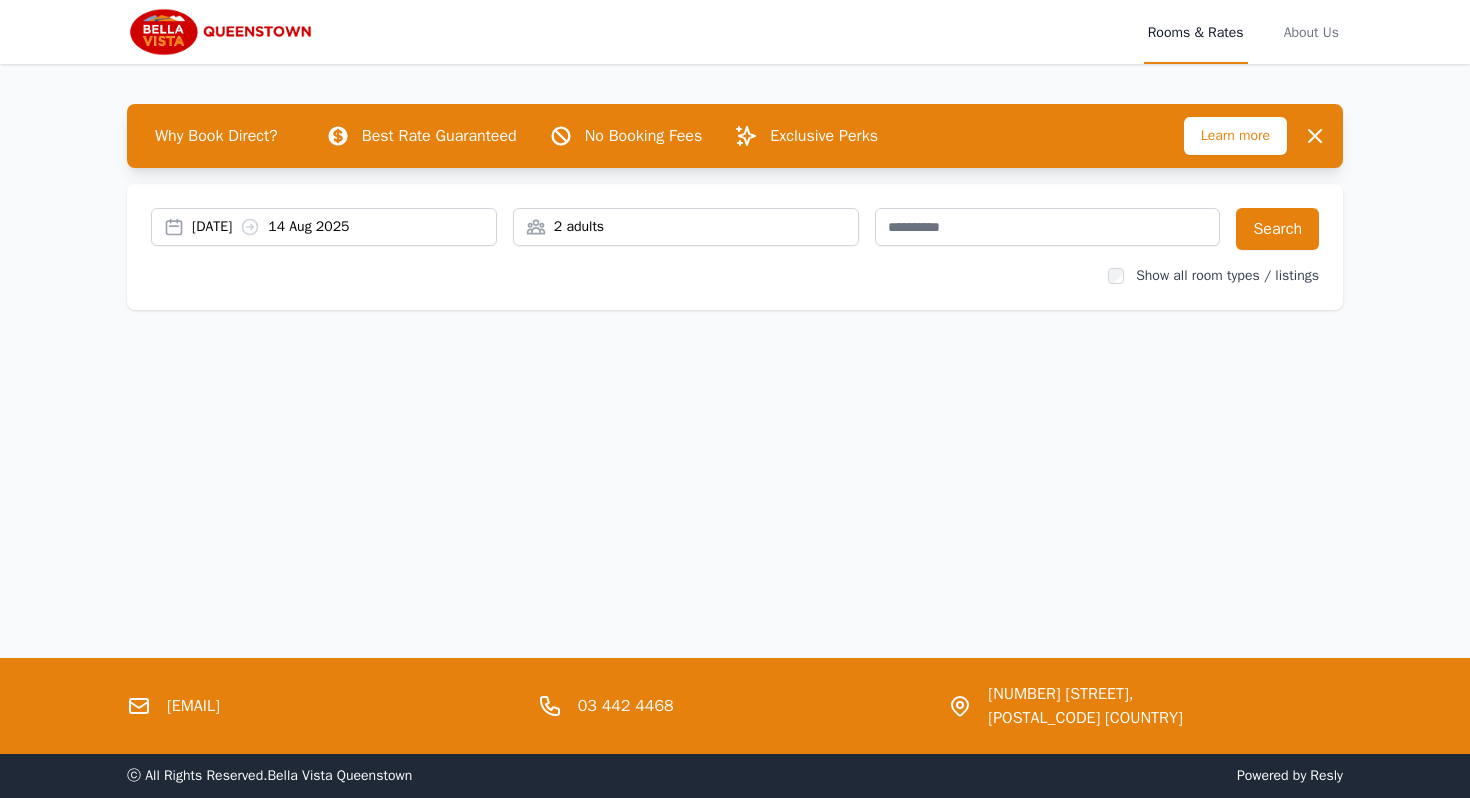scroll, scrollTop: 0, scrollLeft: 0, axis: both 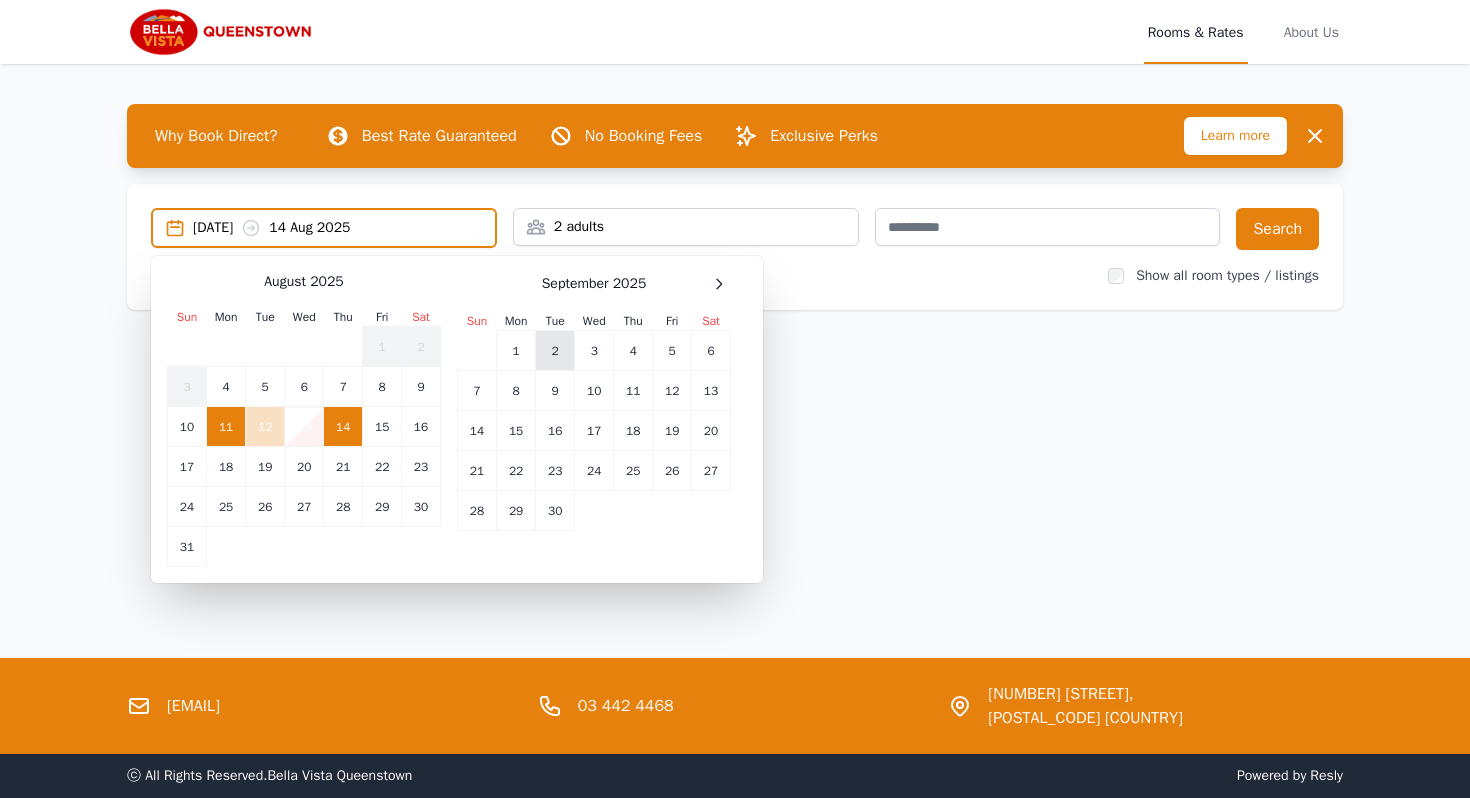 click on "2" at bounding box center [555, 351] 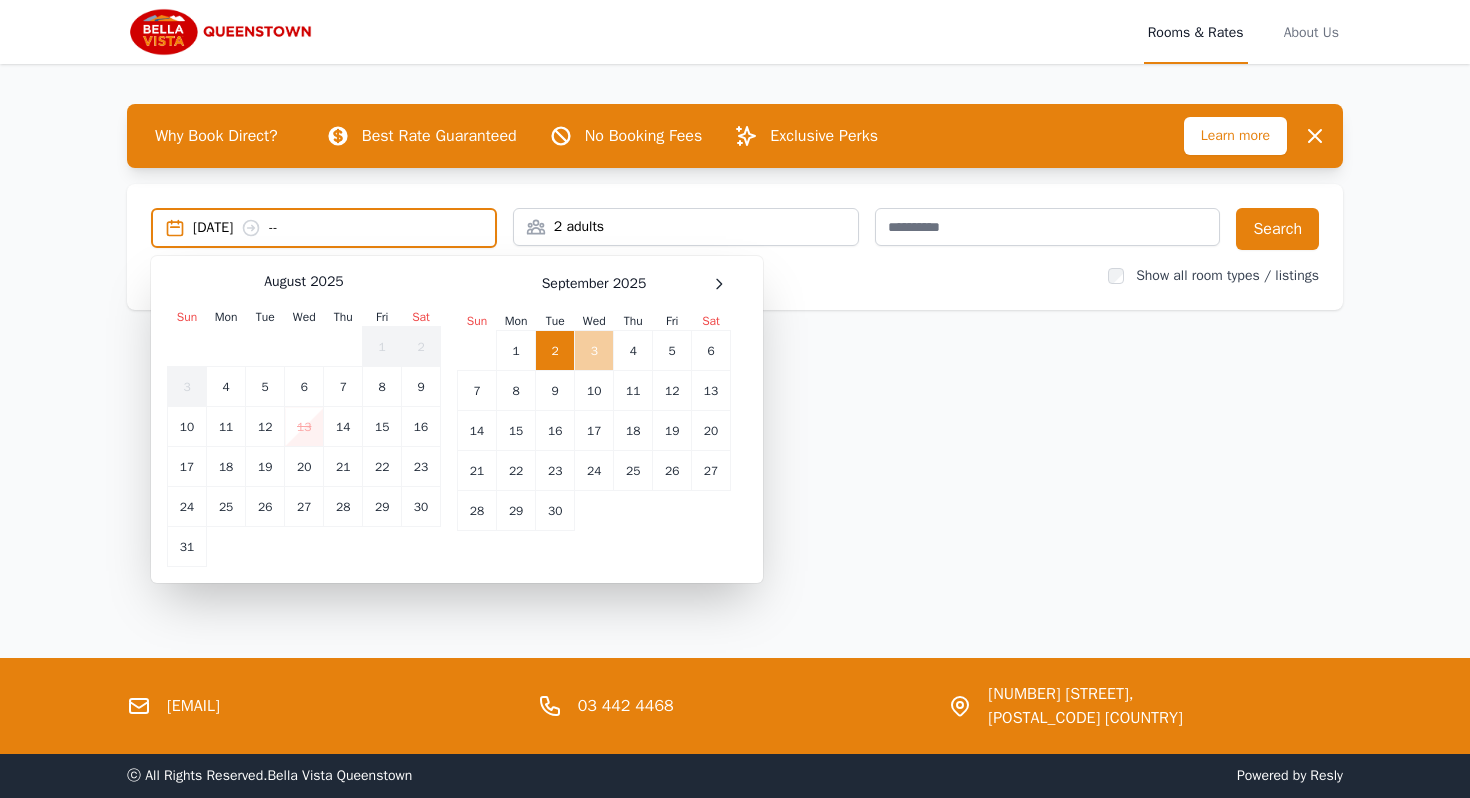 click on "3" at bounding box center [594, 351] 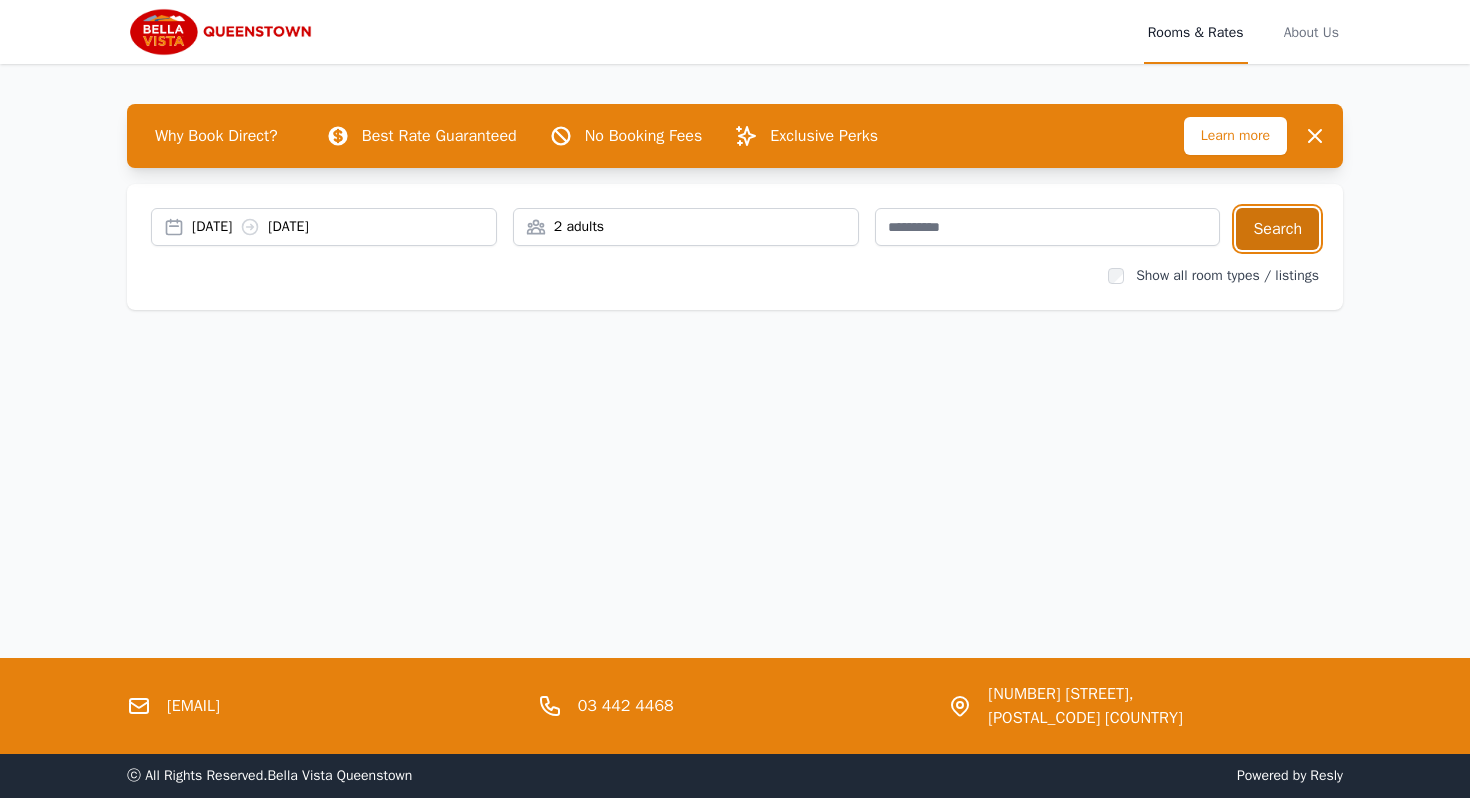 click on "Search" at bounding box center (1277, 229) 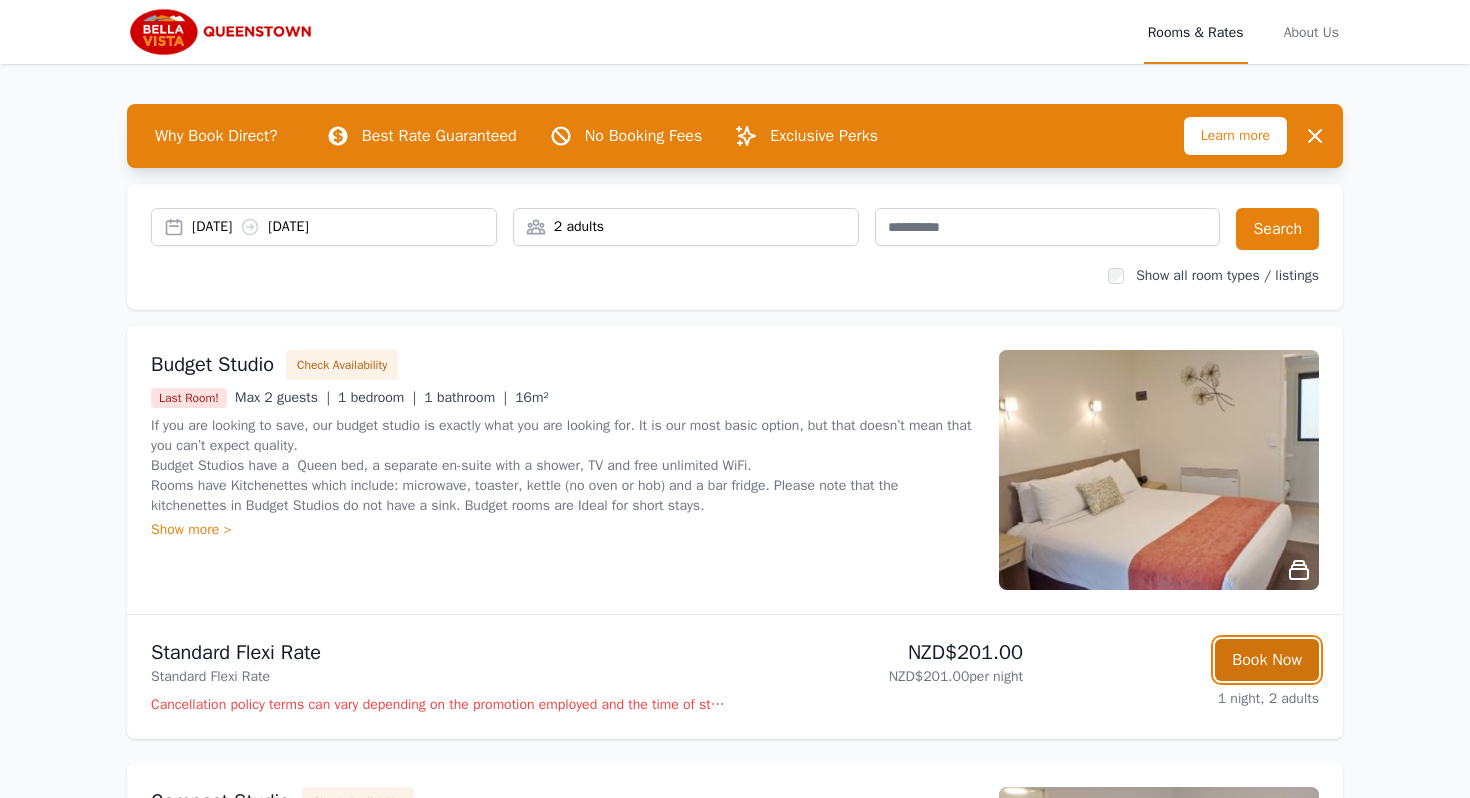 click on "Book Now" at bounding box center (1267, 660) 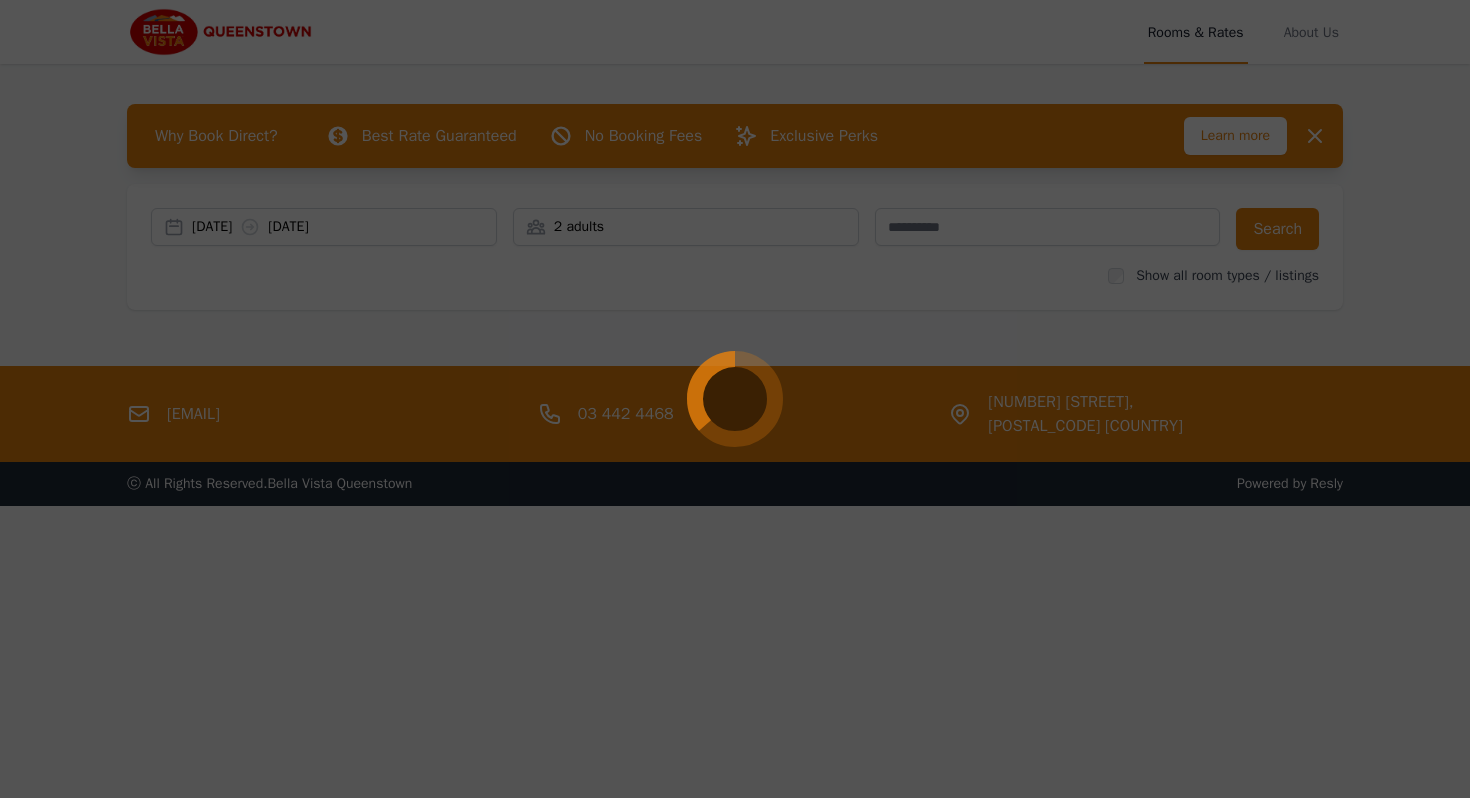 select on "**" 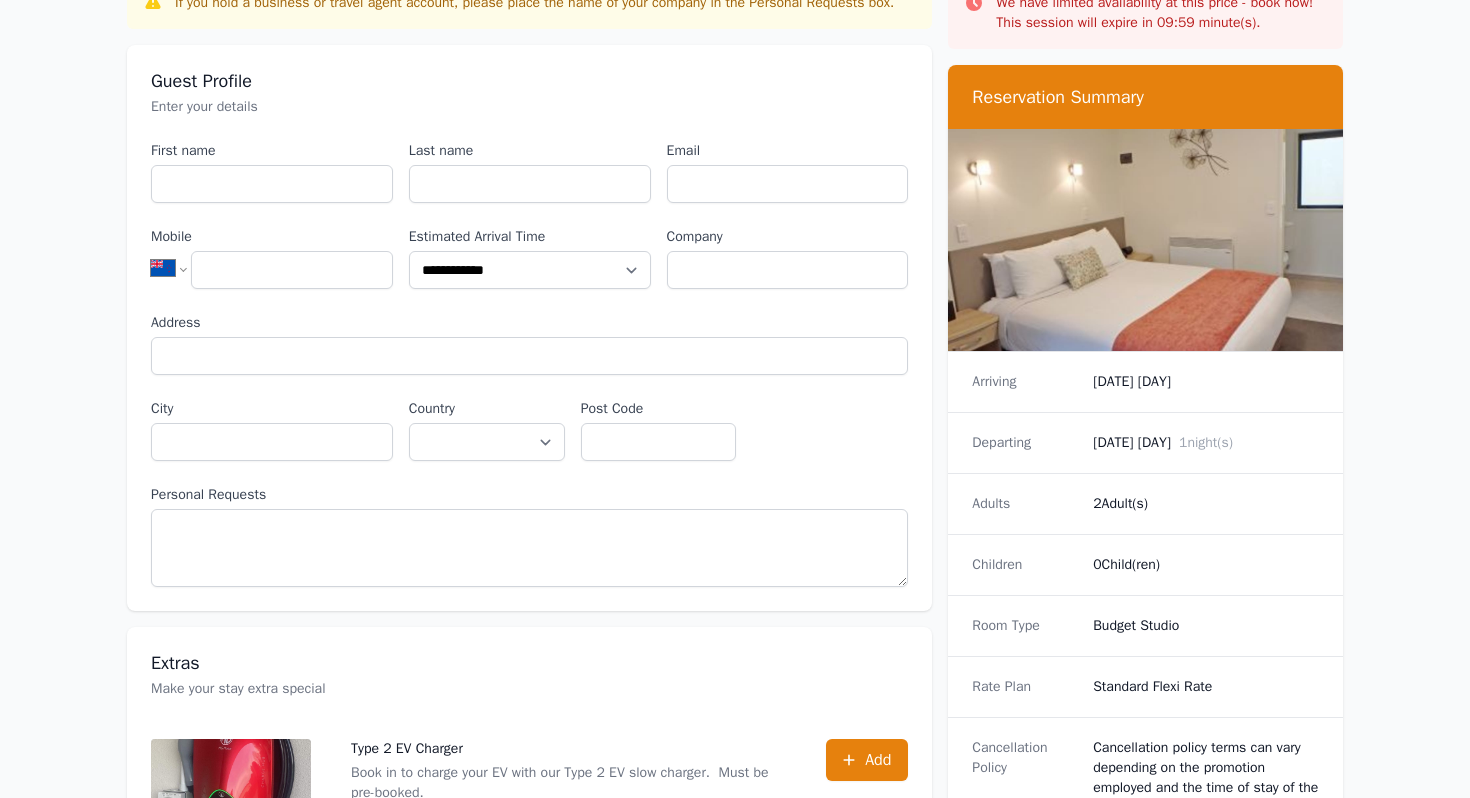 scroll, scrollTop: 140, scrollLeft: 0, axis: vertical 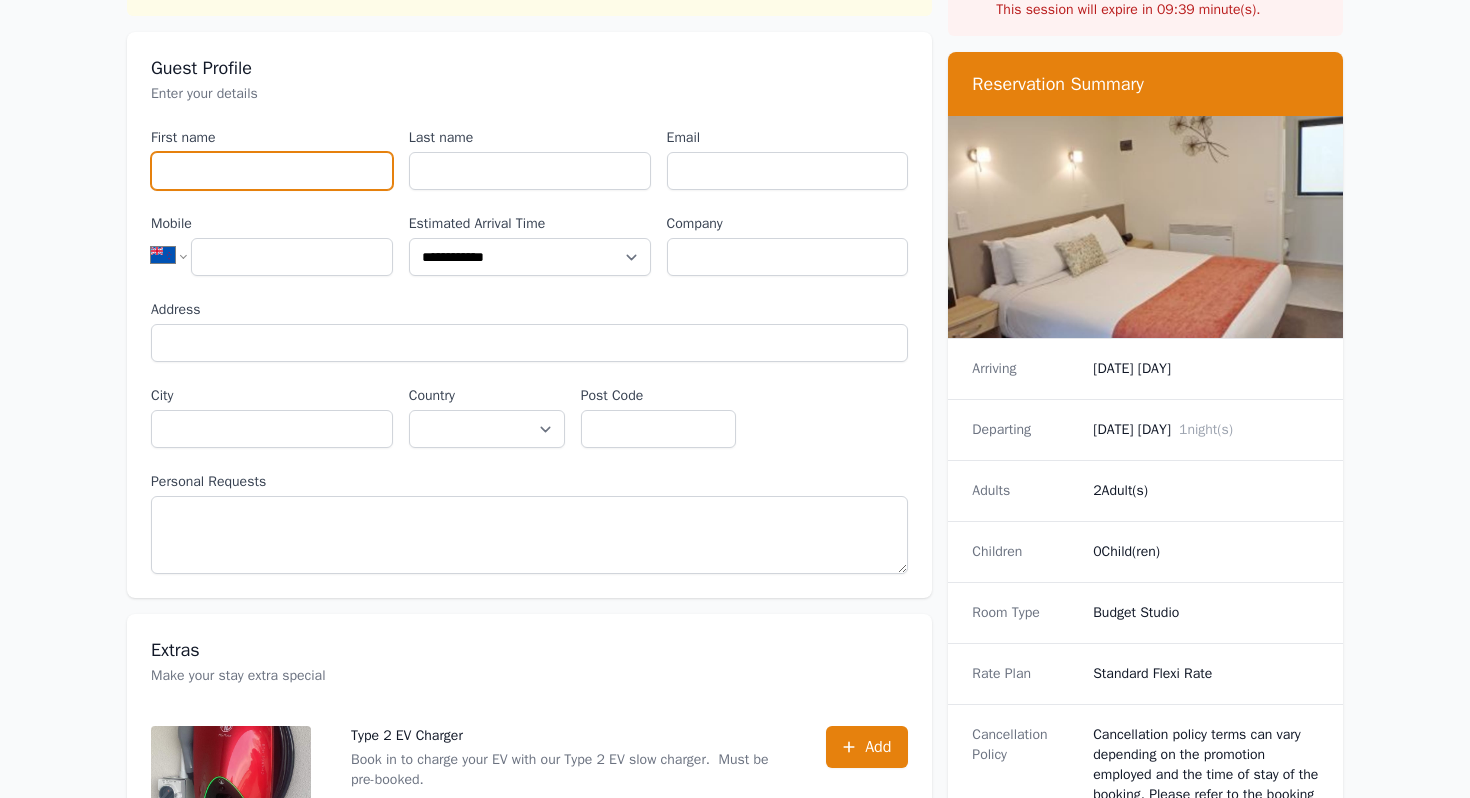 click on "First name" at bounding box center [272, 171] 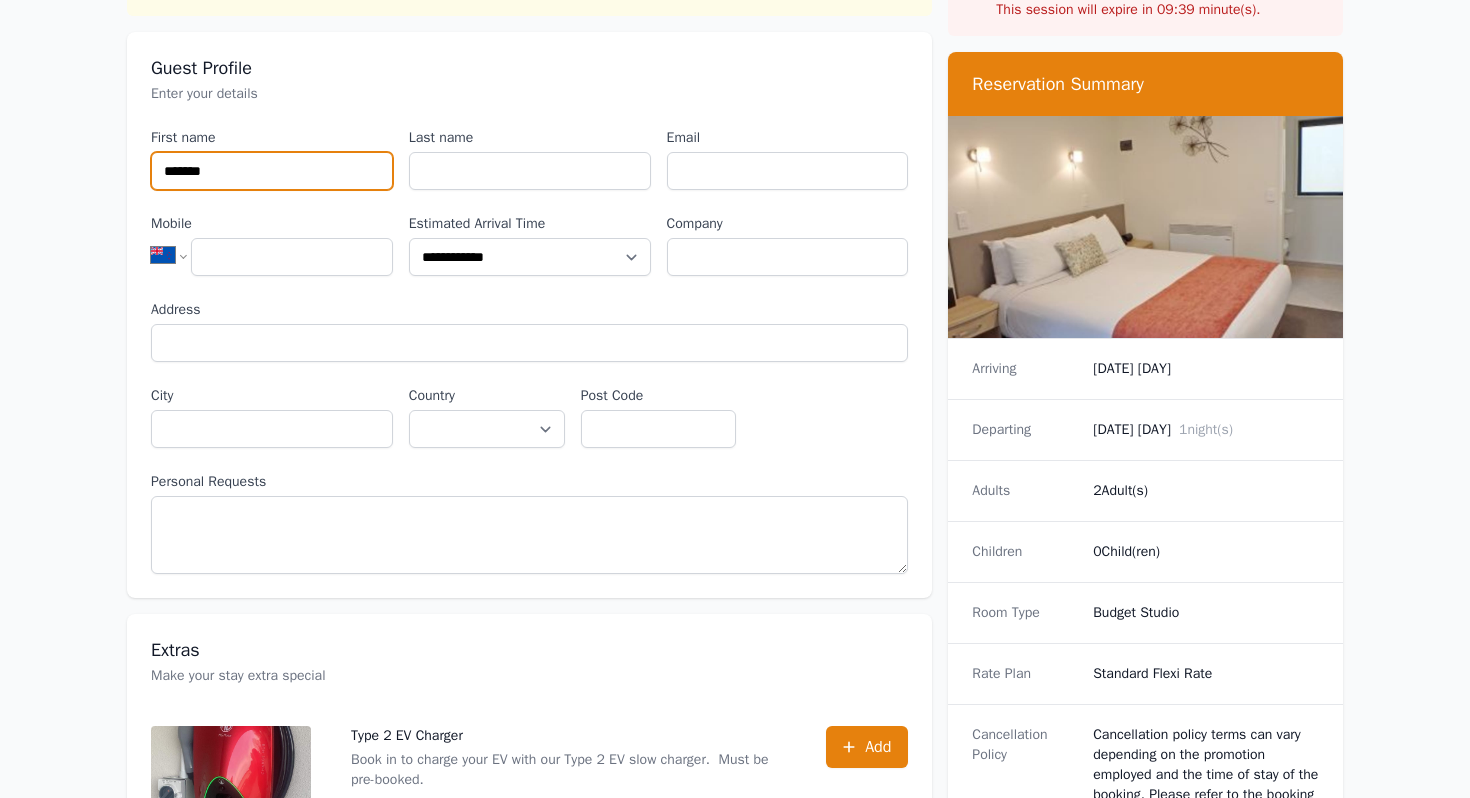 type on "*******" 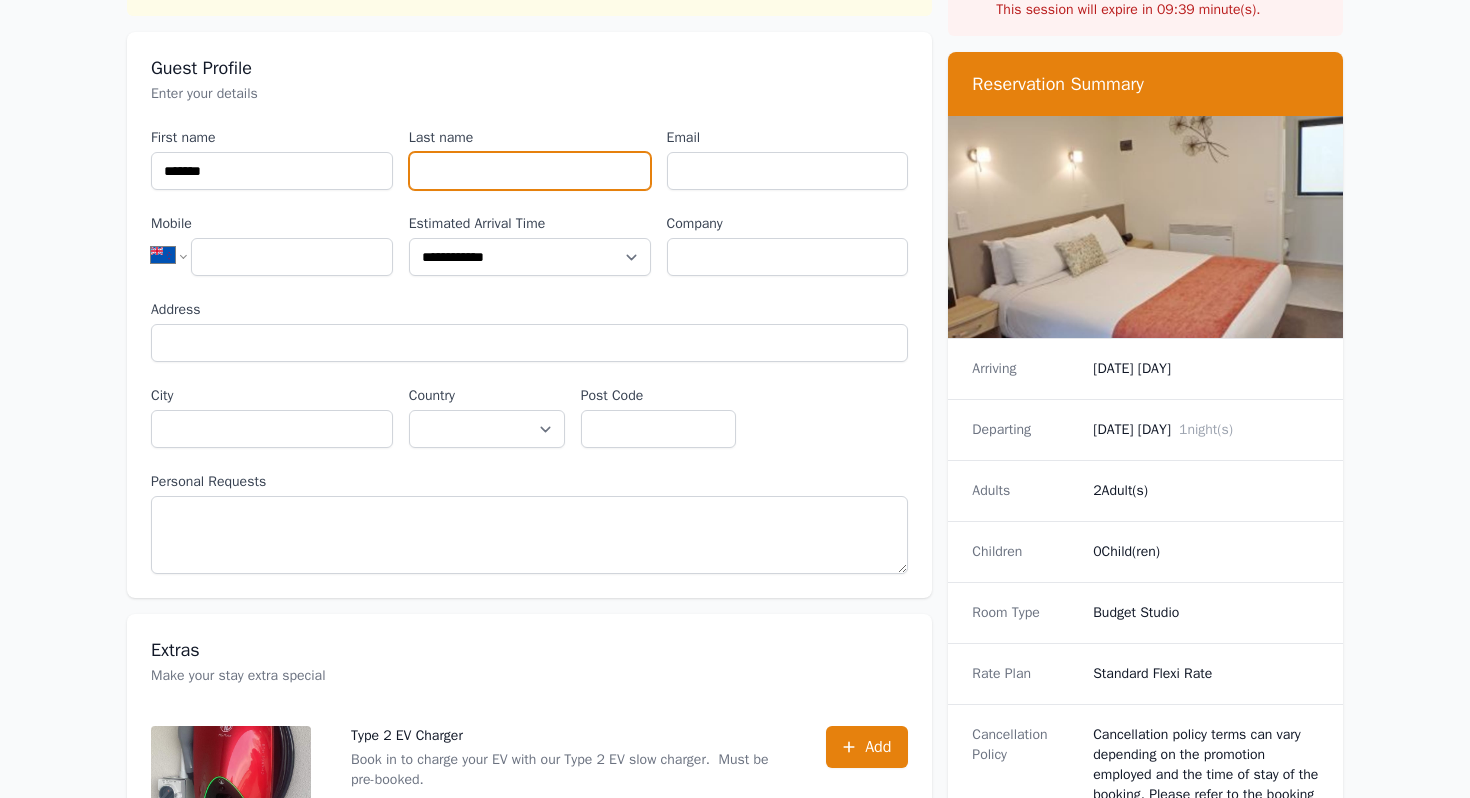 click on "Last name" at bounding box center [530, 171] 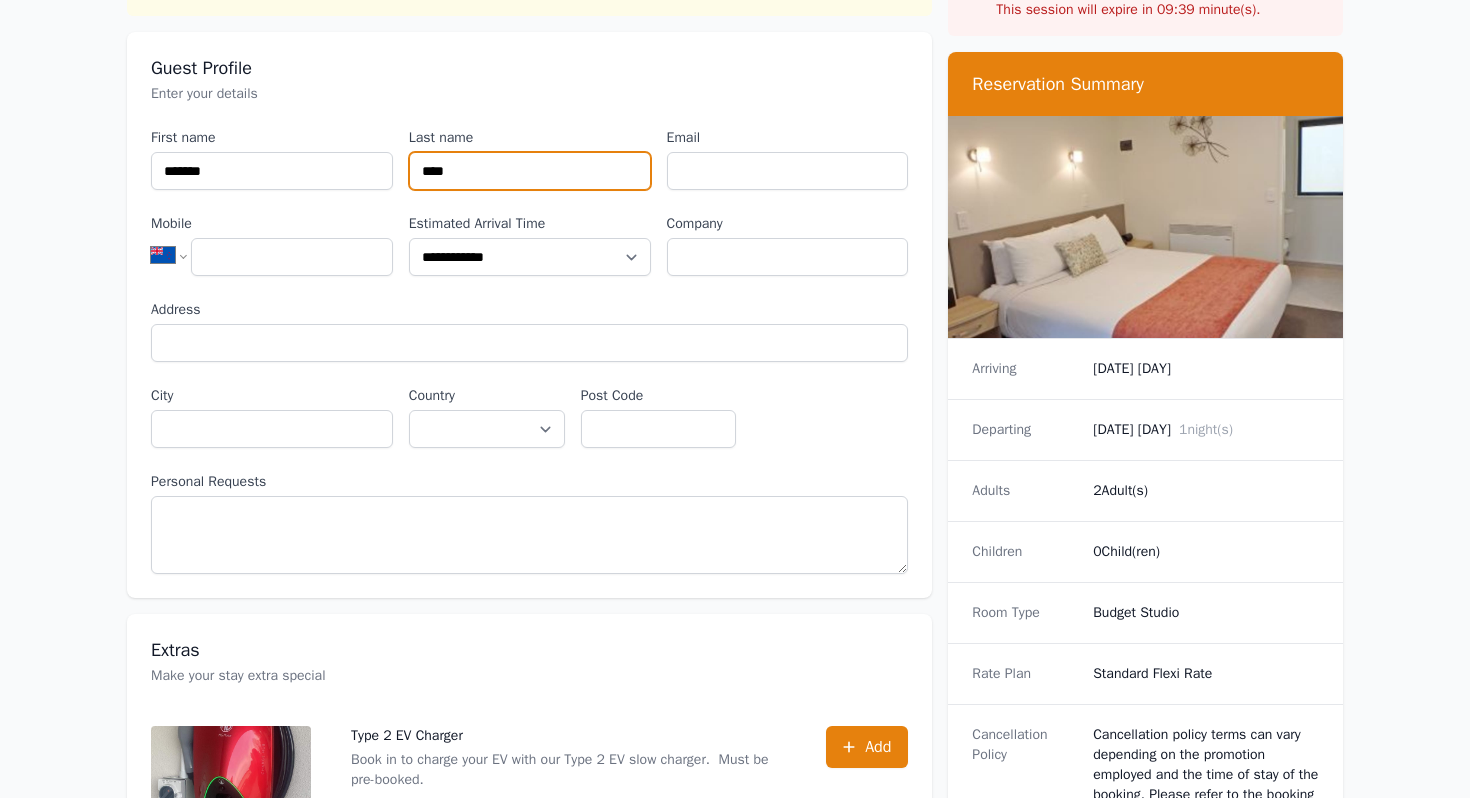 type on "****" 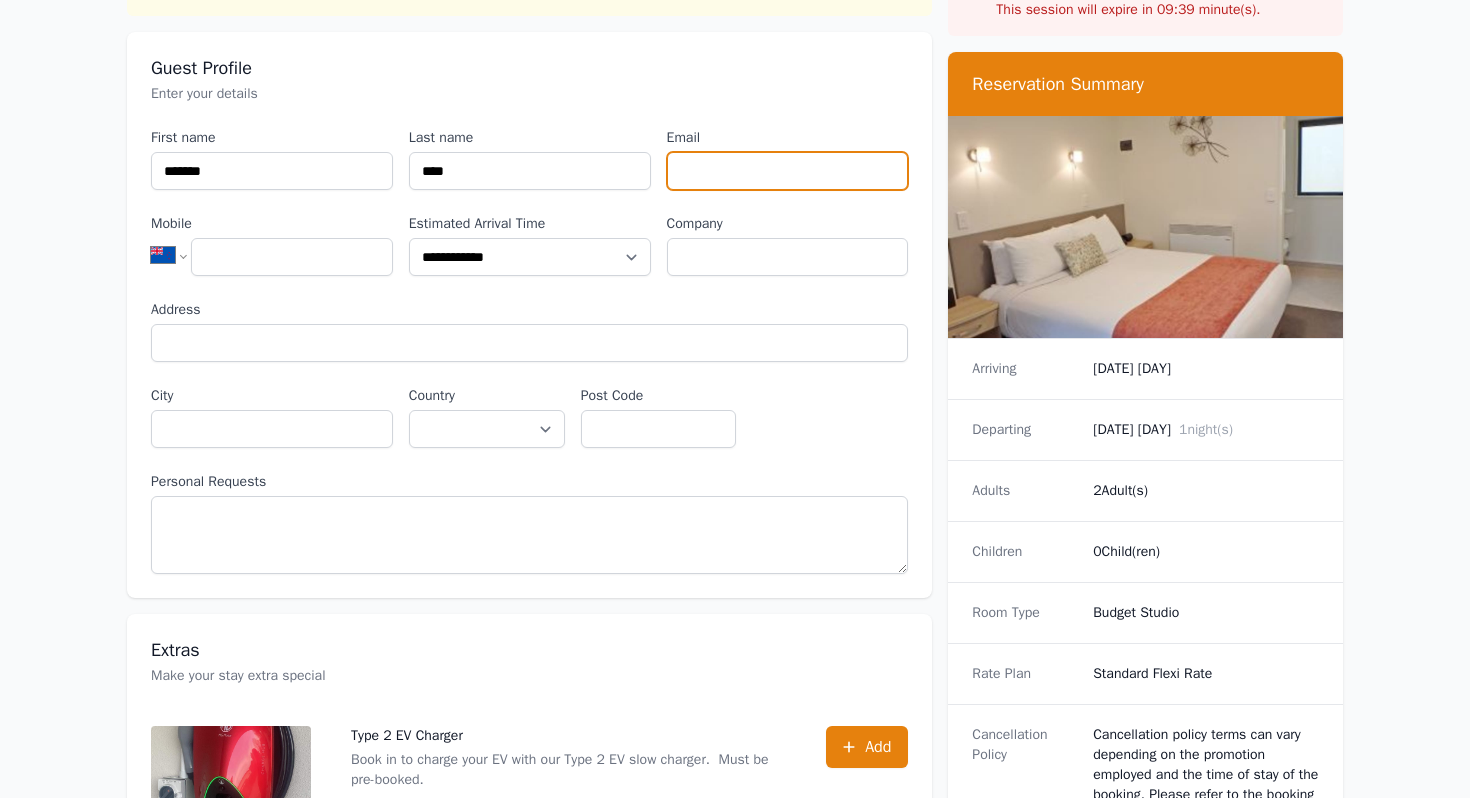 click on "Email" at bounding box center (788, 171) 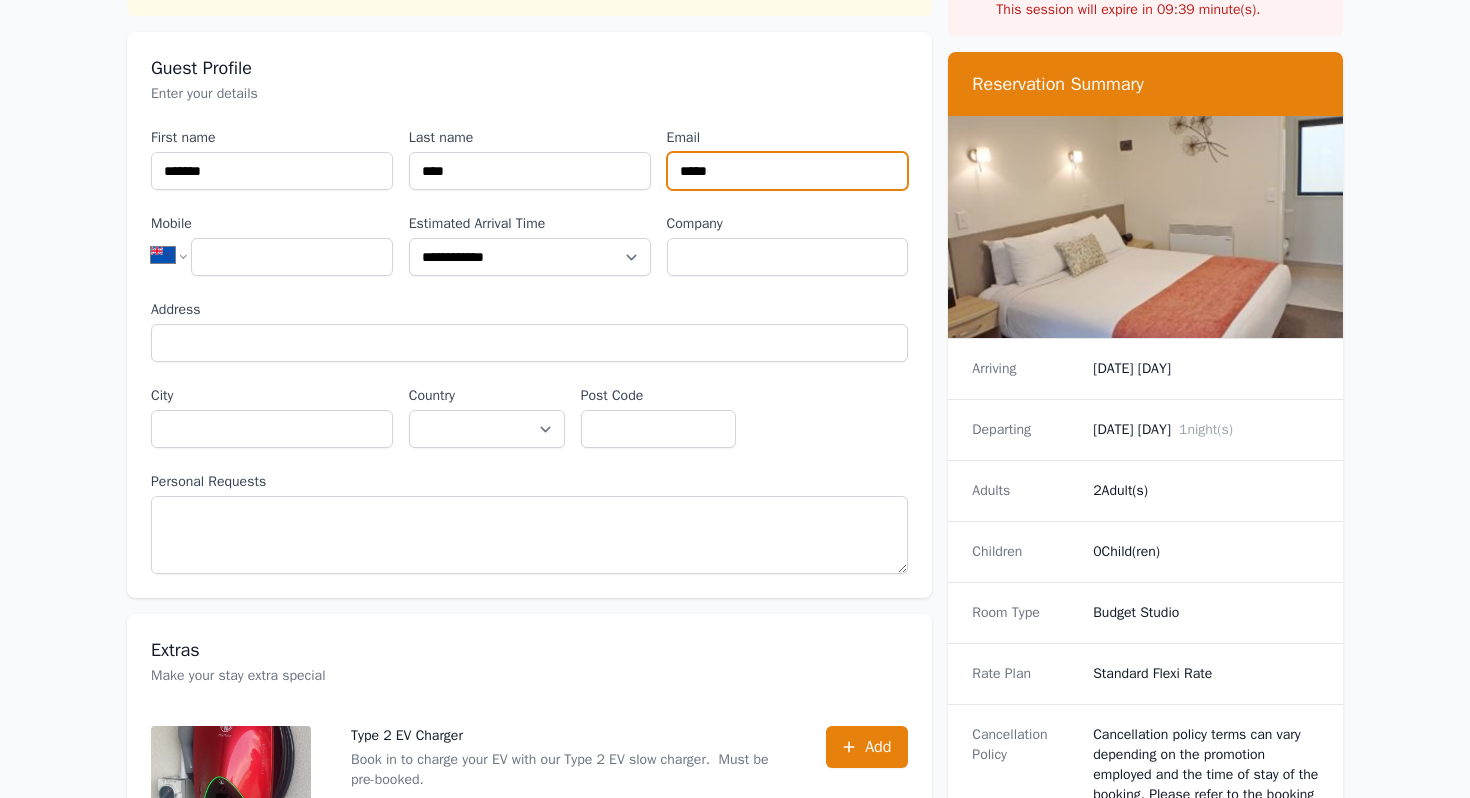 type on "**********" 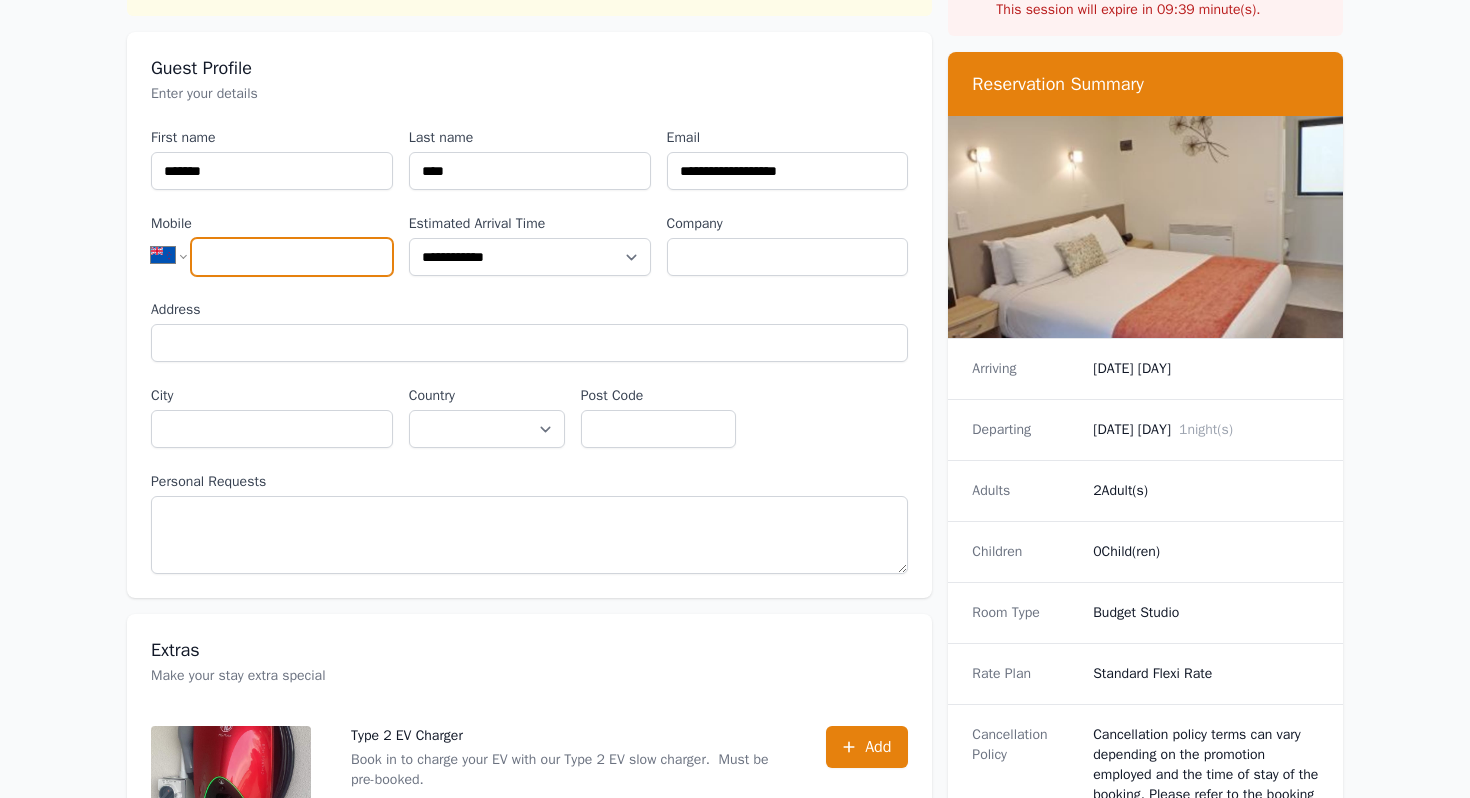 click on "Mobile" at bounding box center (292, 257) 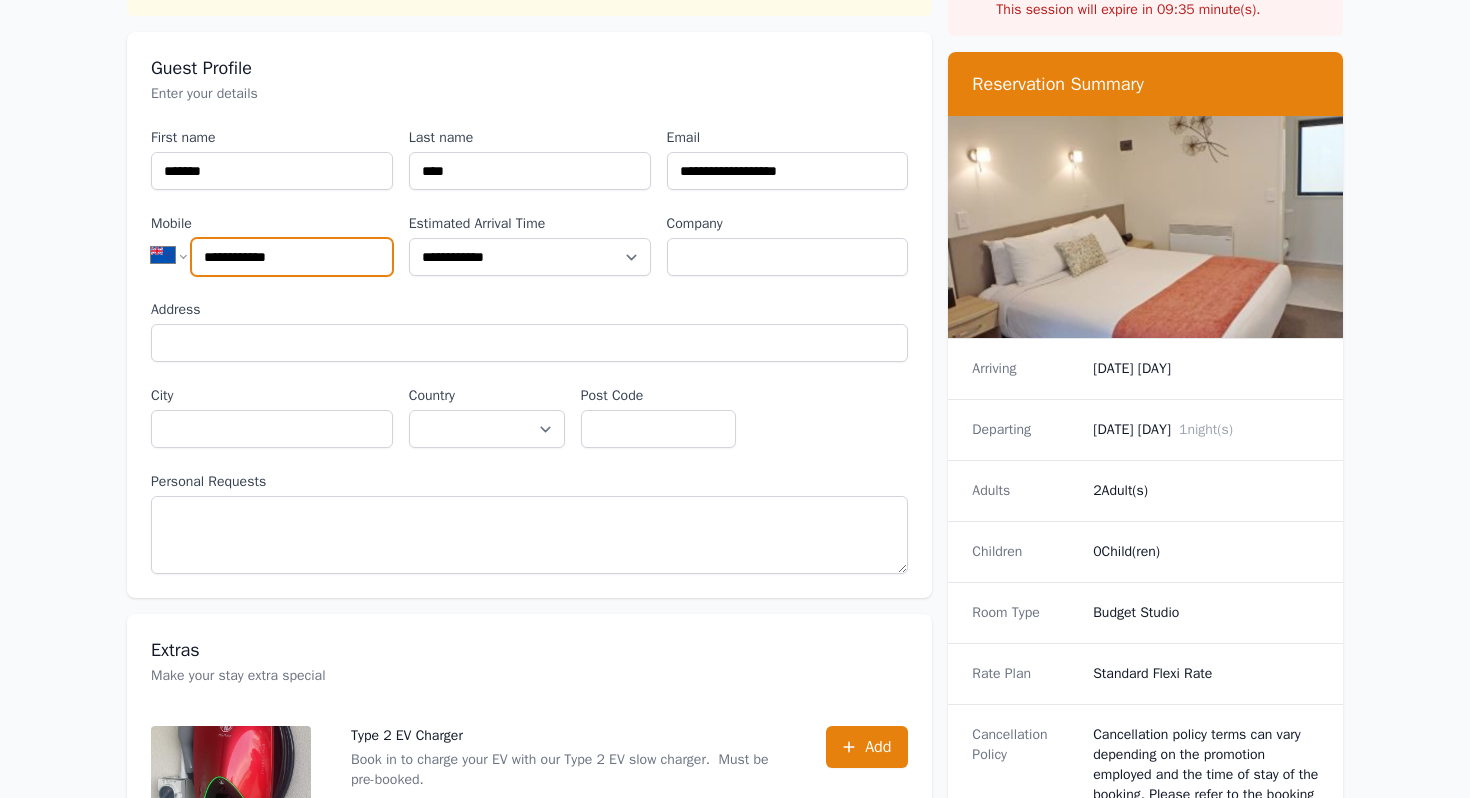 type on "**********" 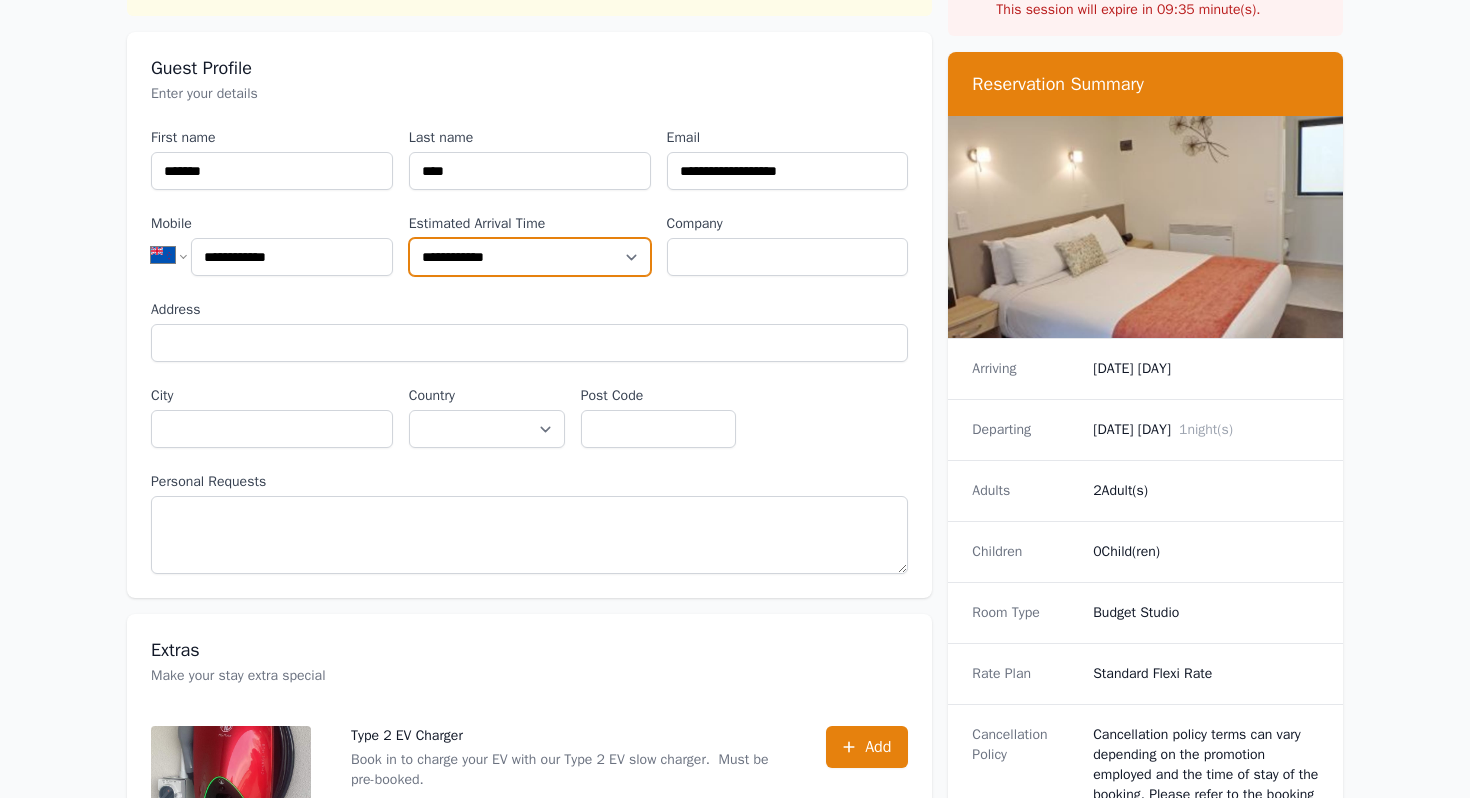 click on "**********" at bounding box center [530, 257] 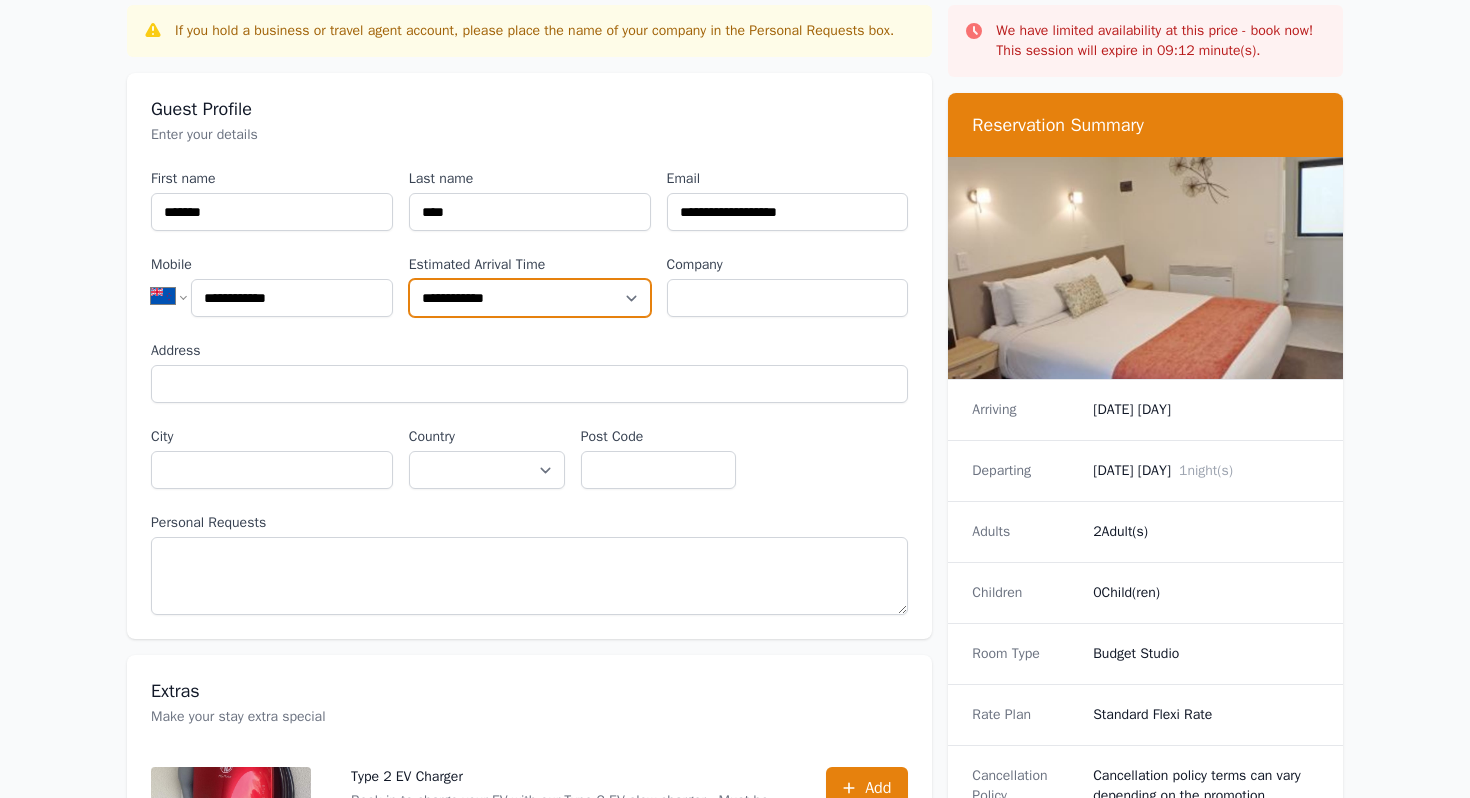 scroll, scrollTop: 127, scrollLeft: 0, axis: vertical 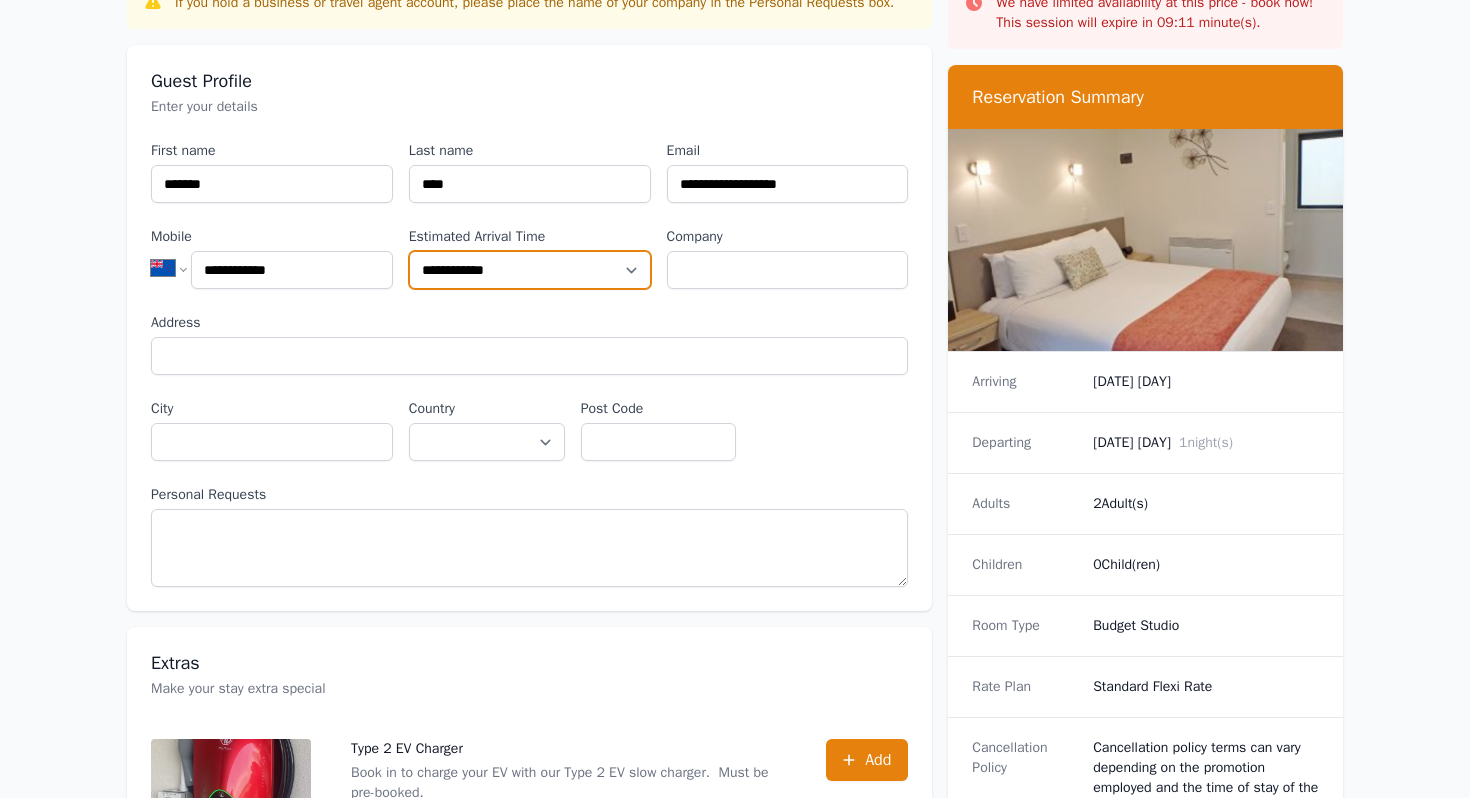 click on "**********" at bounding box center [530, 270] 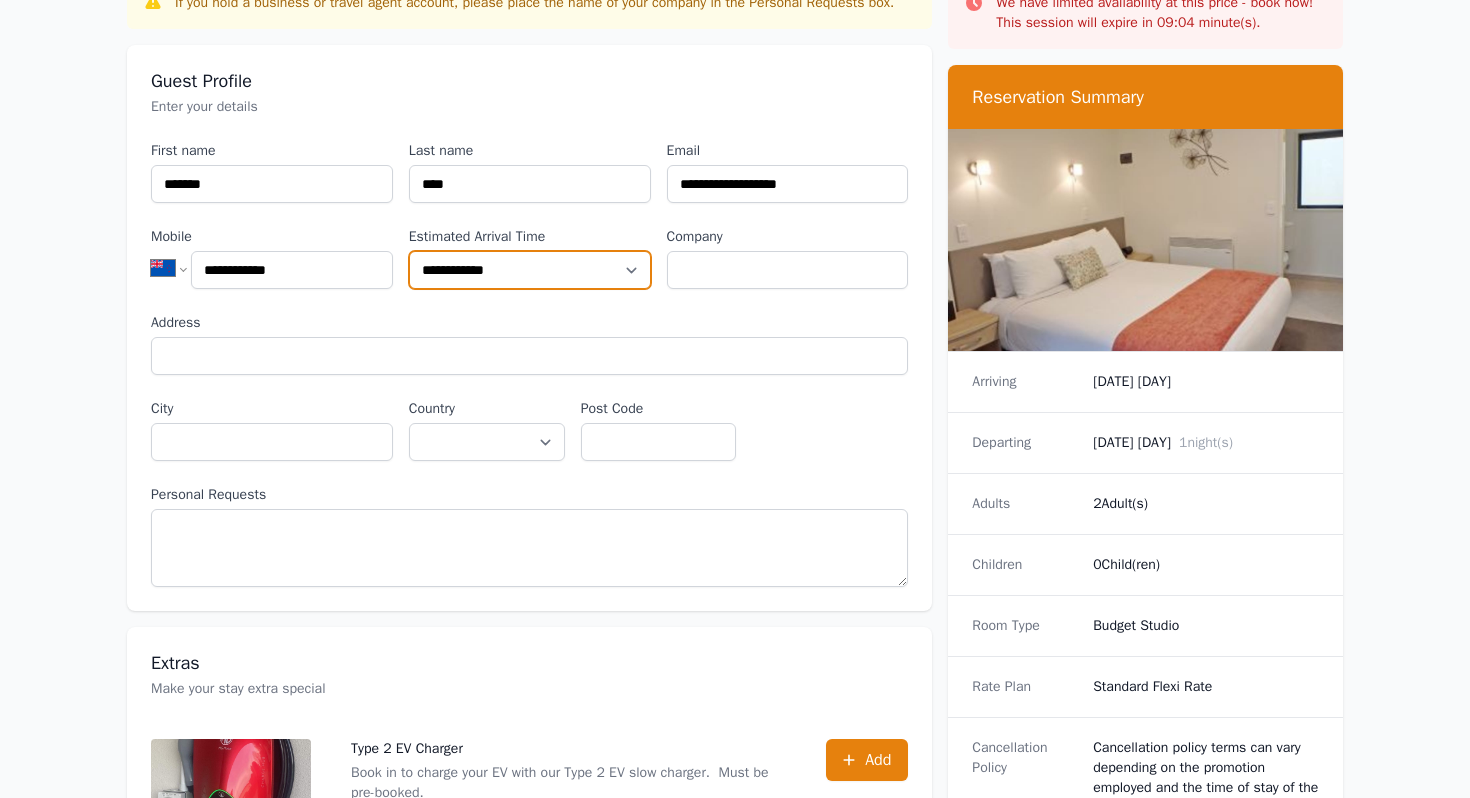 select on "**********" 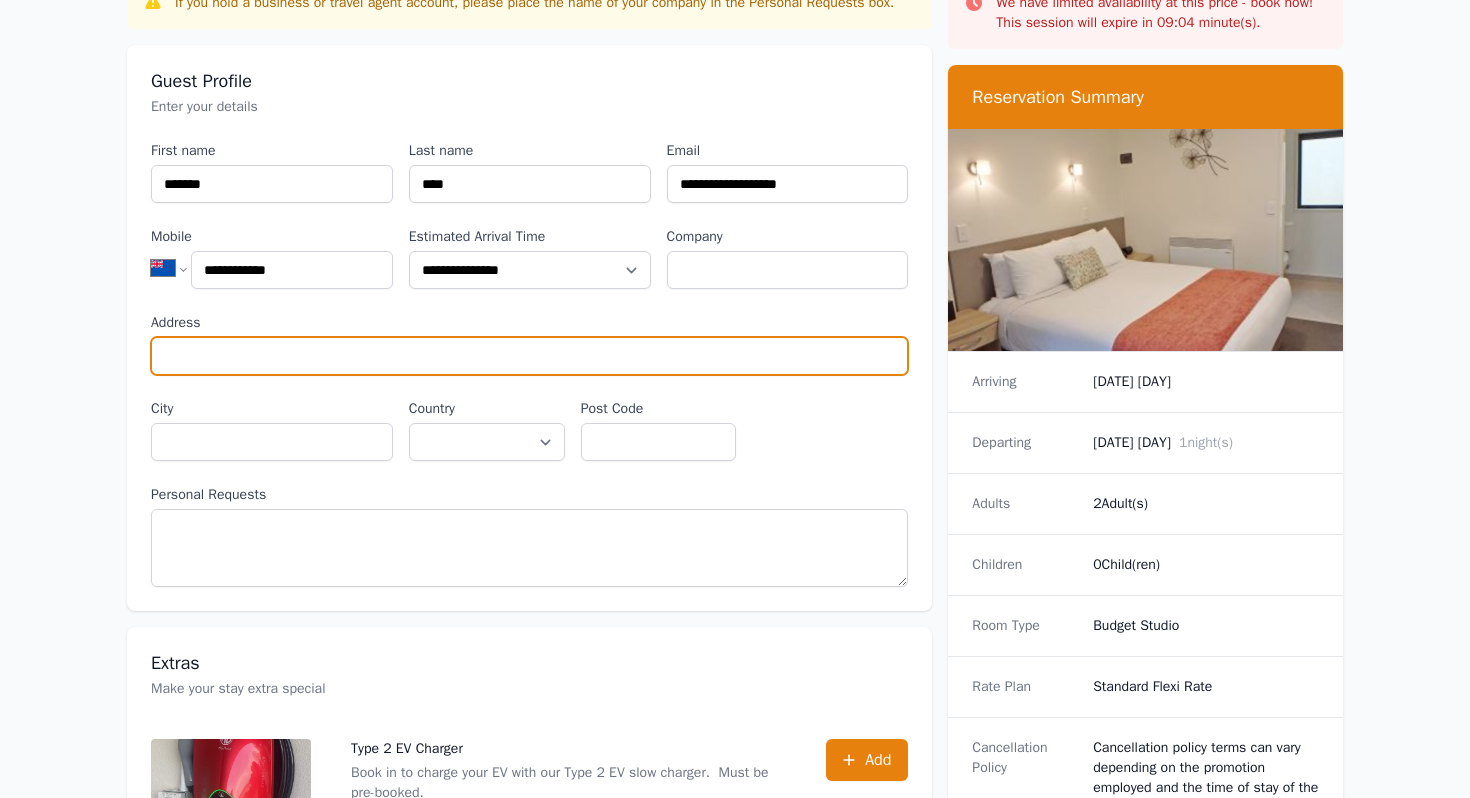 click on "Address" at bounding box center (529, 356) 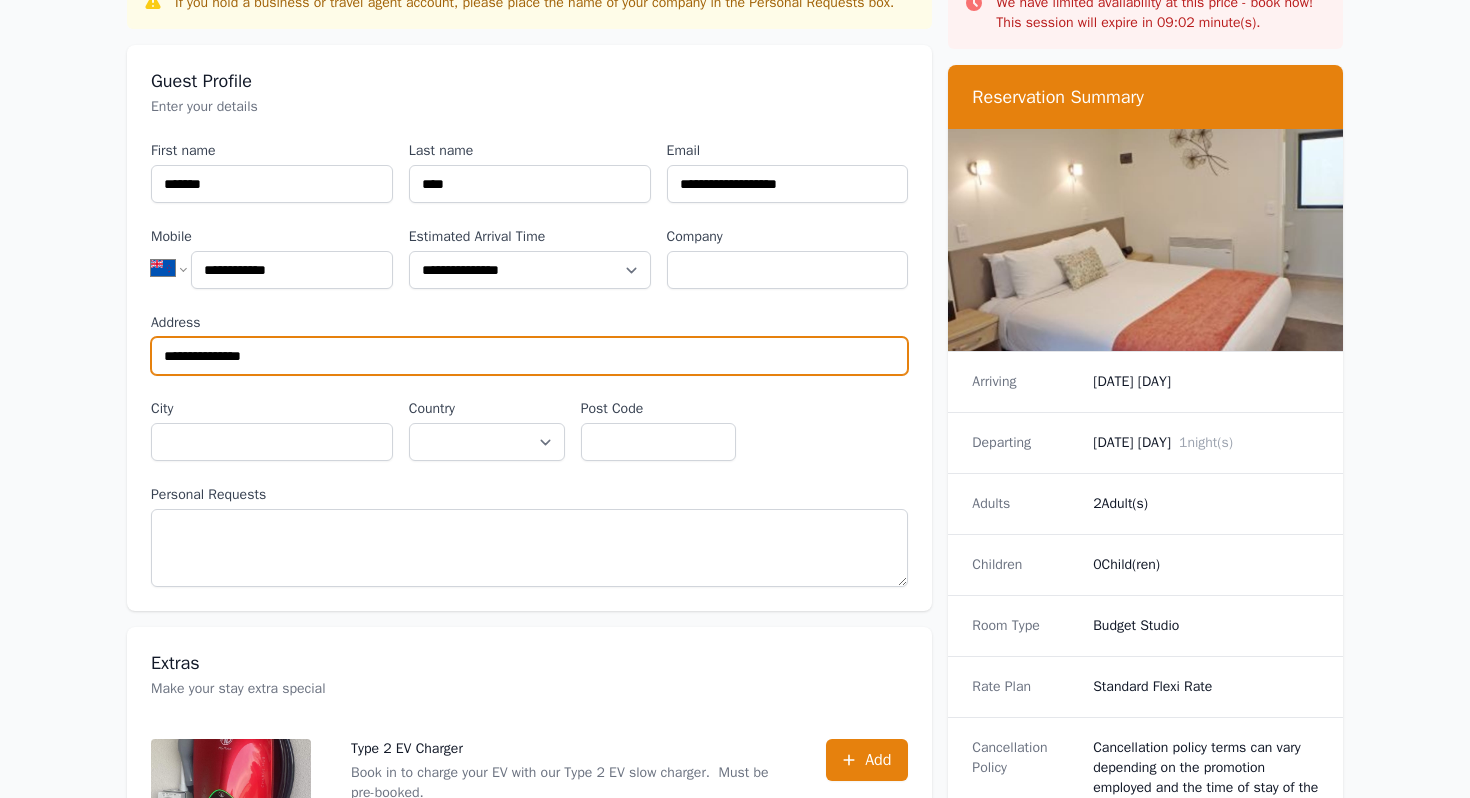 type on "**********" 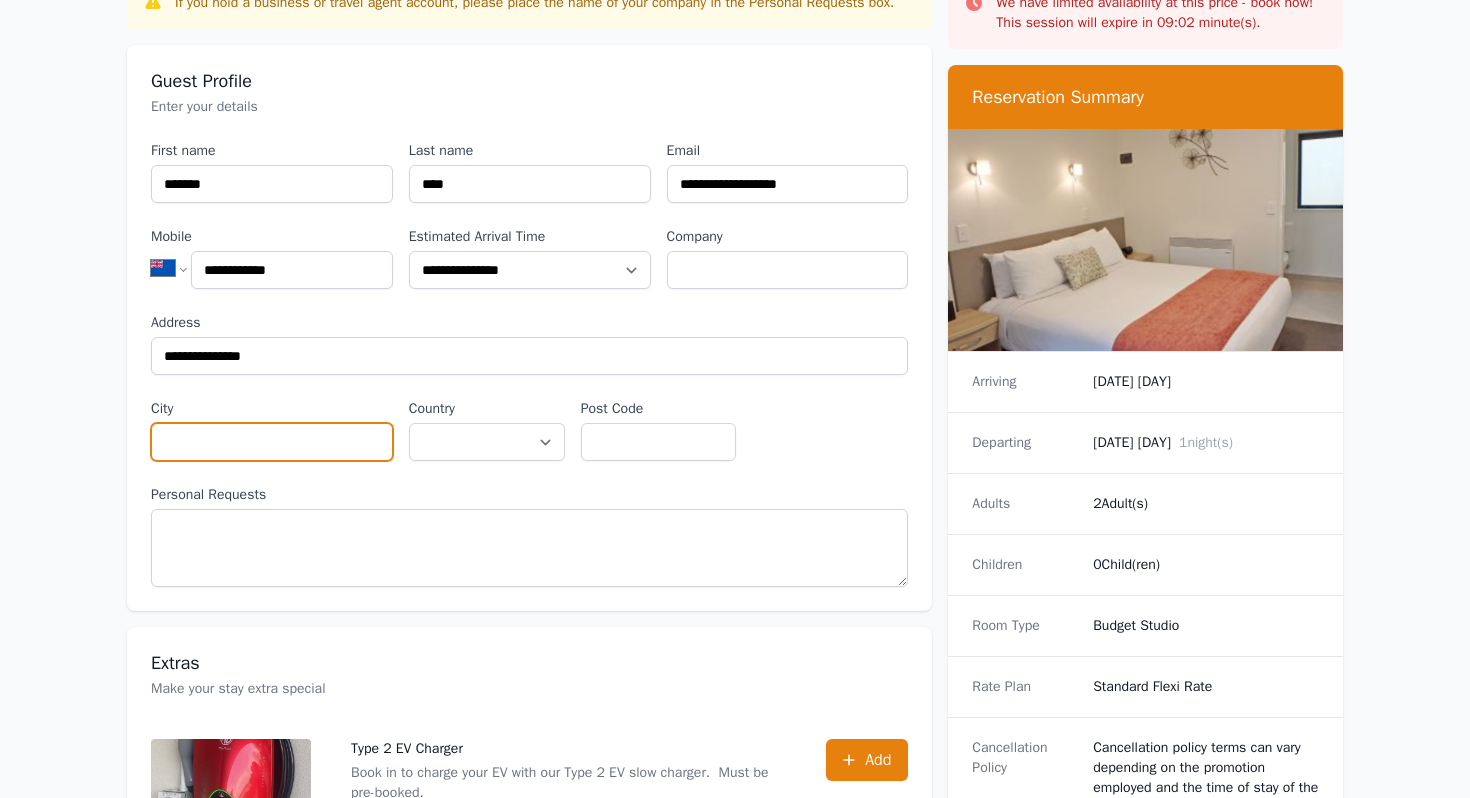 click on "City" at bounding box center [272, 442] 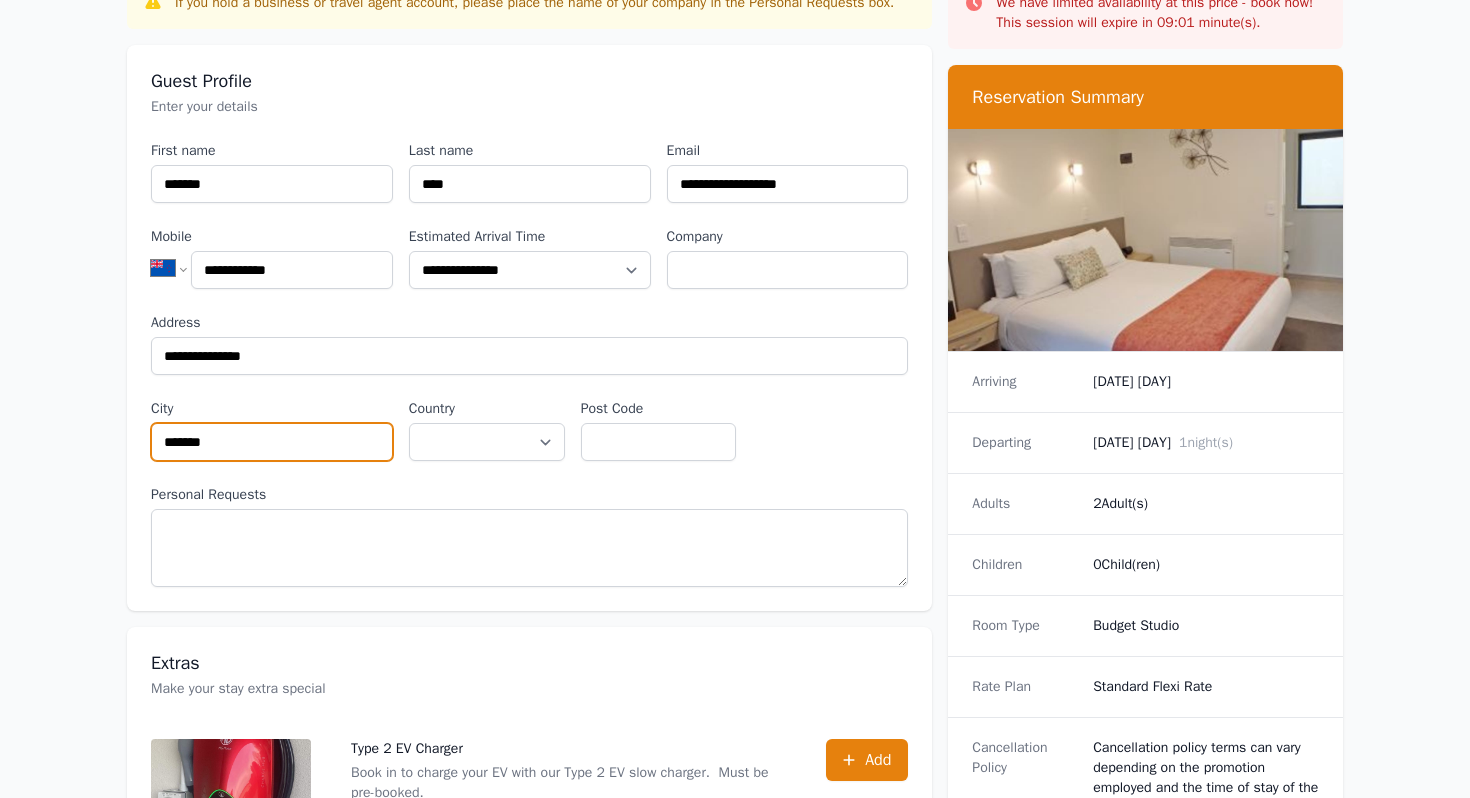 type on "*******" 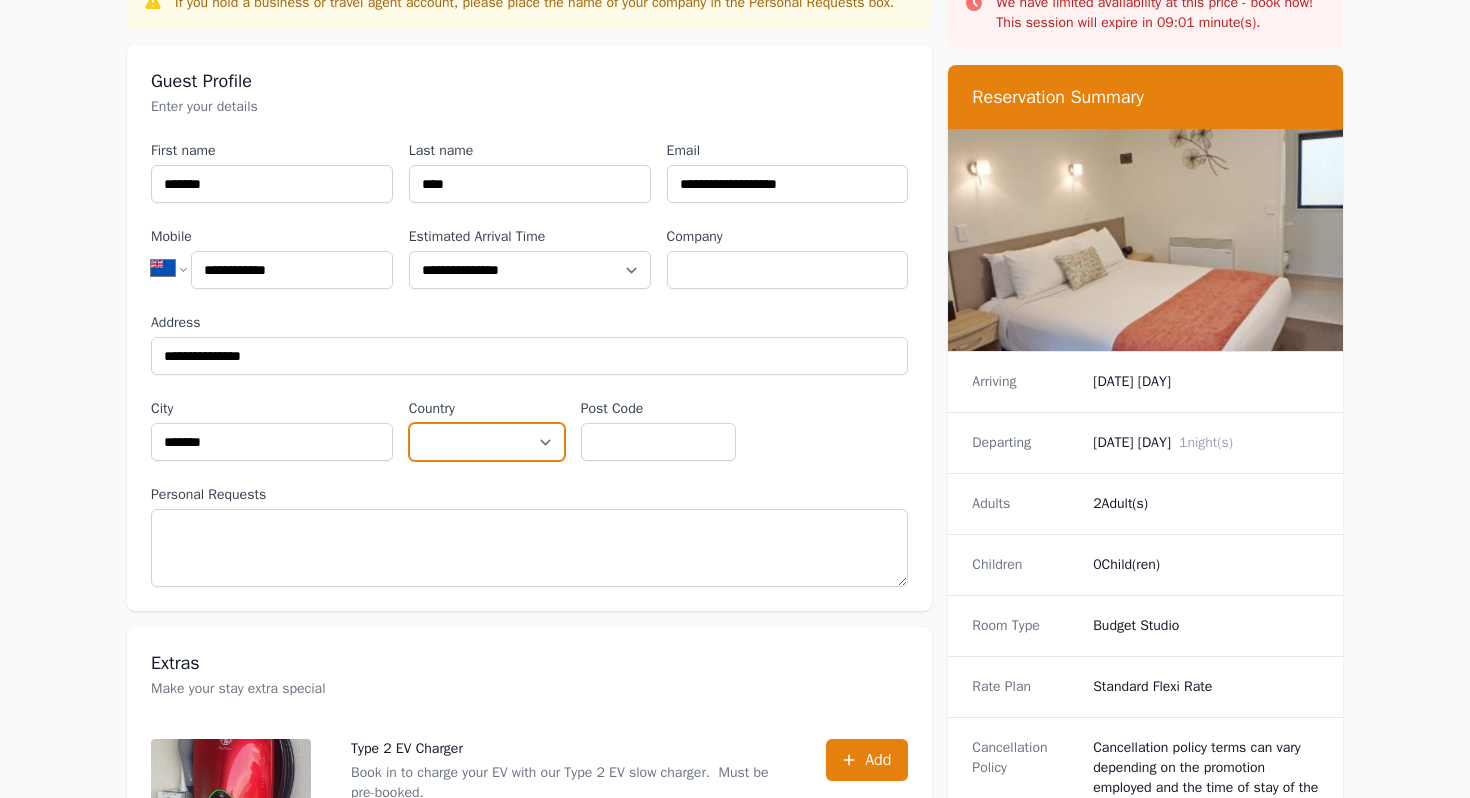 click on "**********" at bounding box center [487, 442] 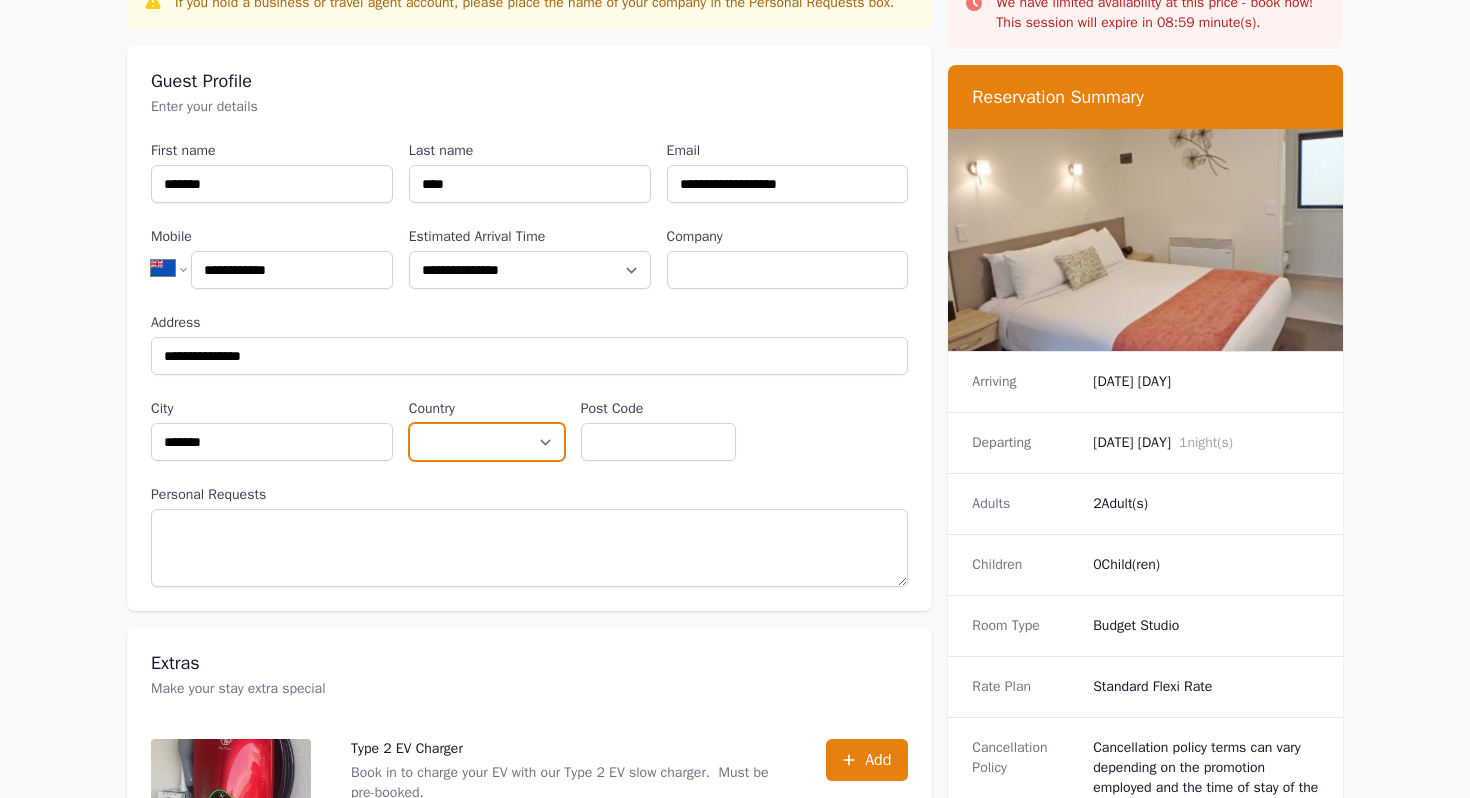 select on "**********" 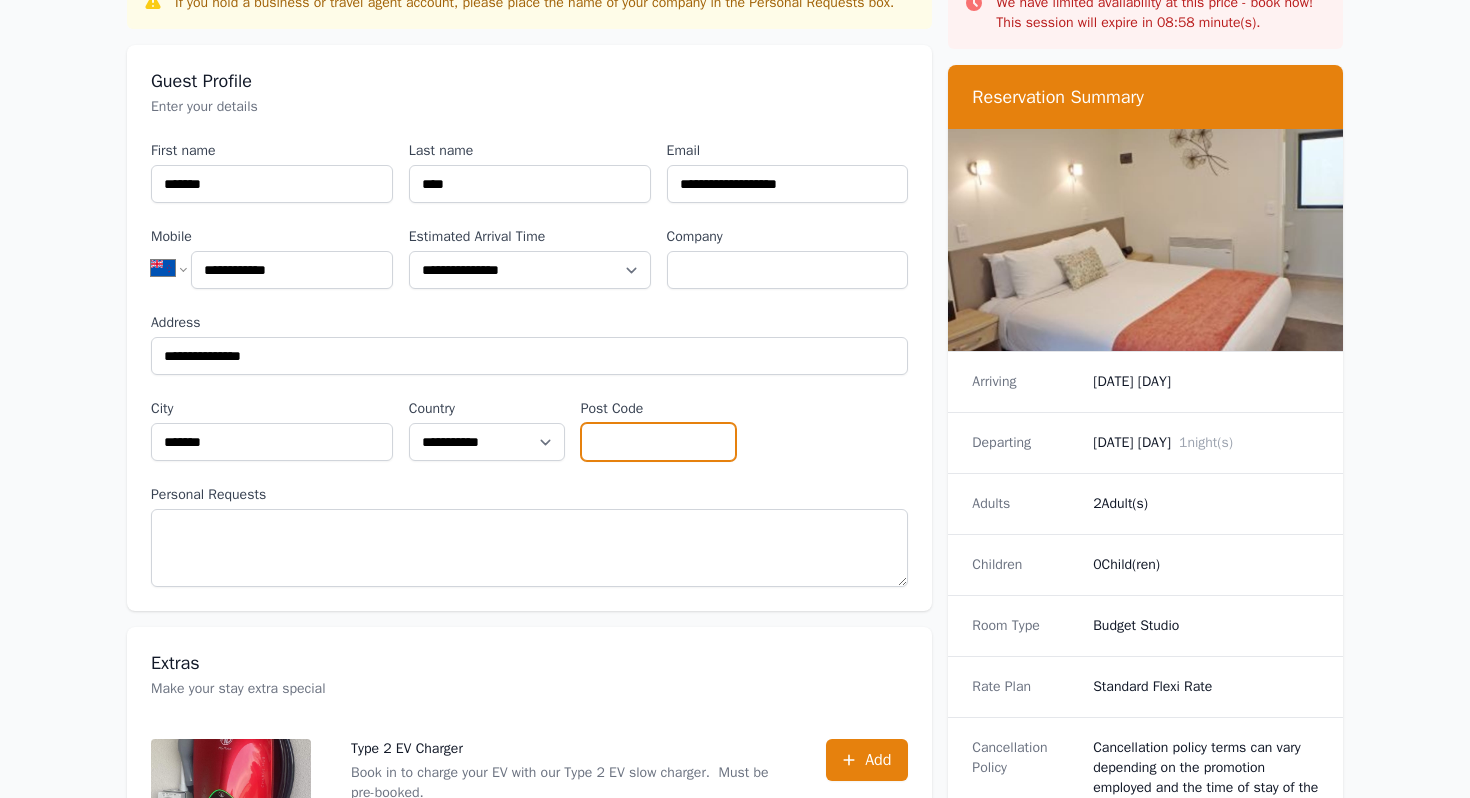 click on "Post Code" at bounding box center [659, 442] 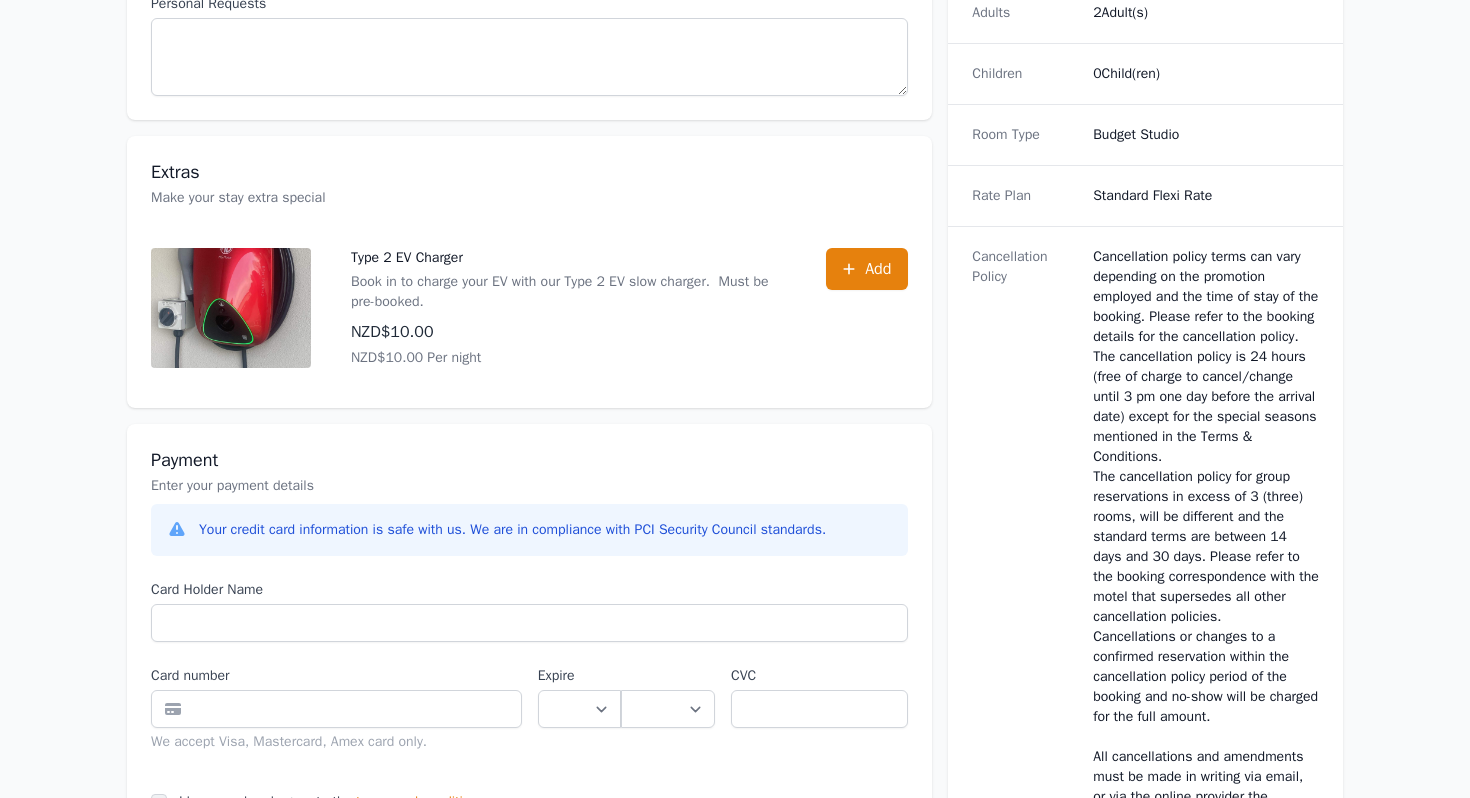 scroll, scrollTop: 631, scrollLeft: 0, axis: vertical 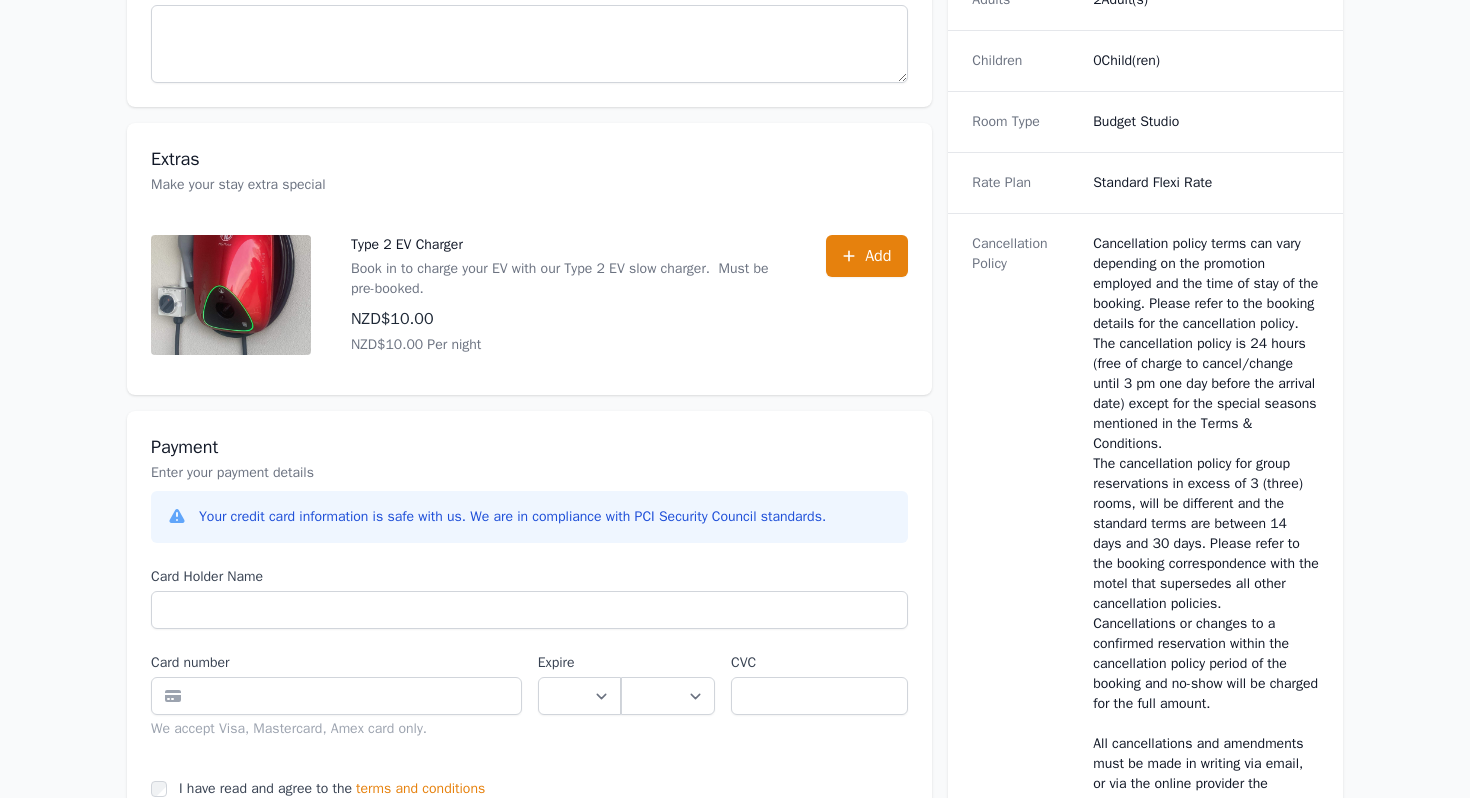 type on "****" 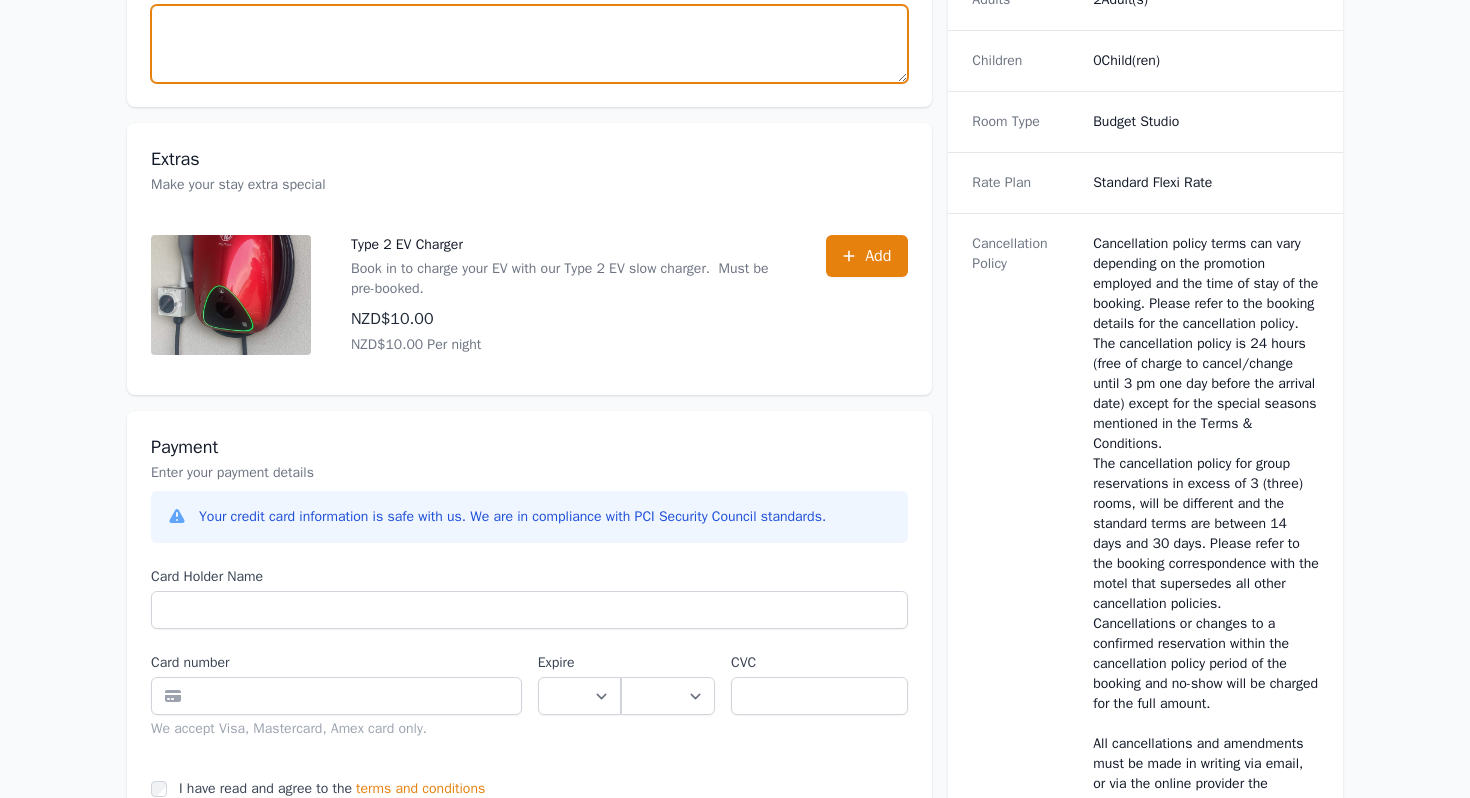 click on "Personal Requests" at bounding box center (529, 44) 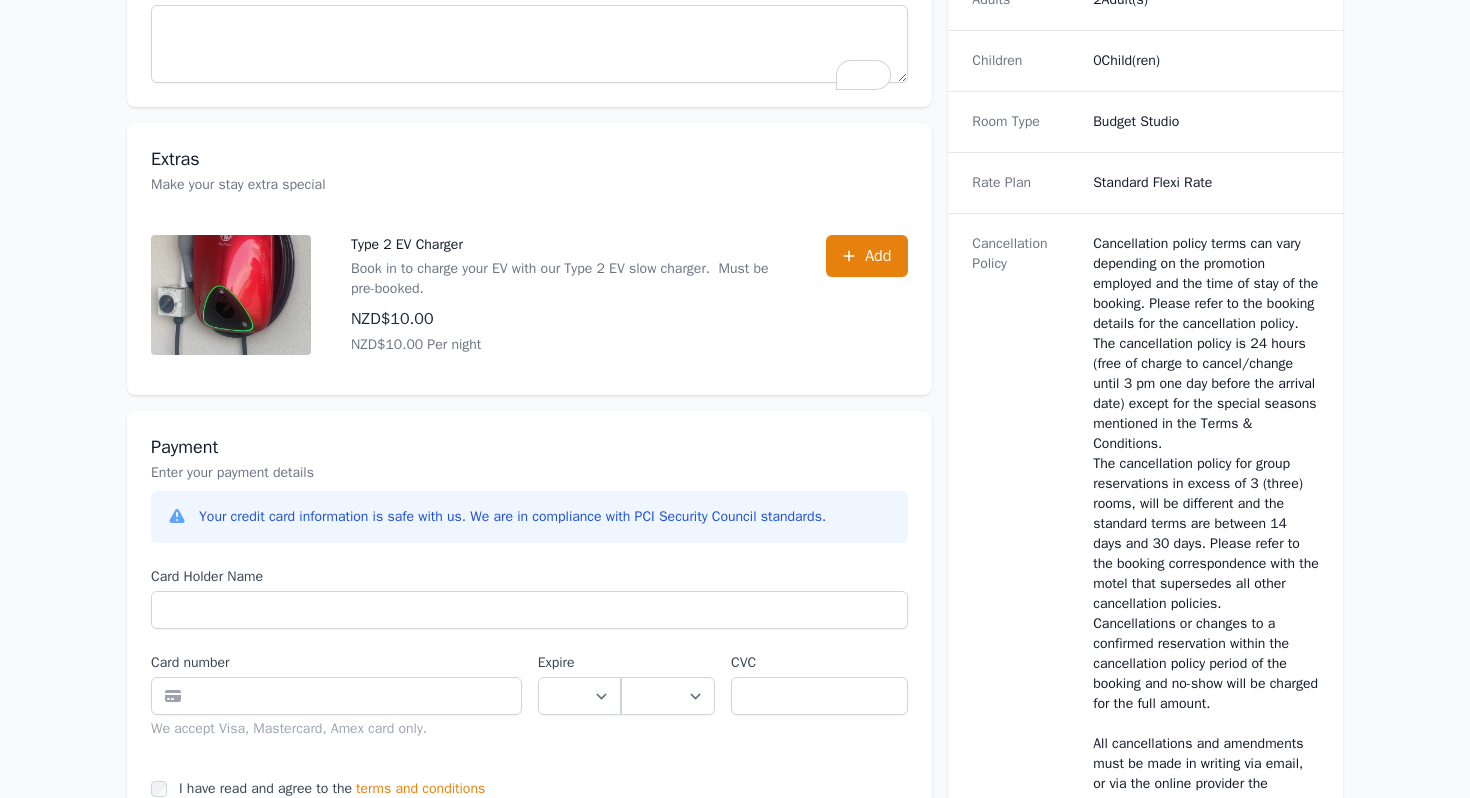 click on "**********" at bounding box center [735, 797] 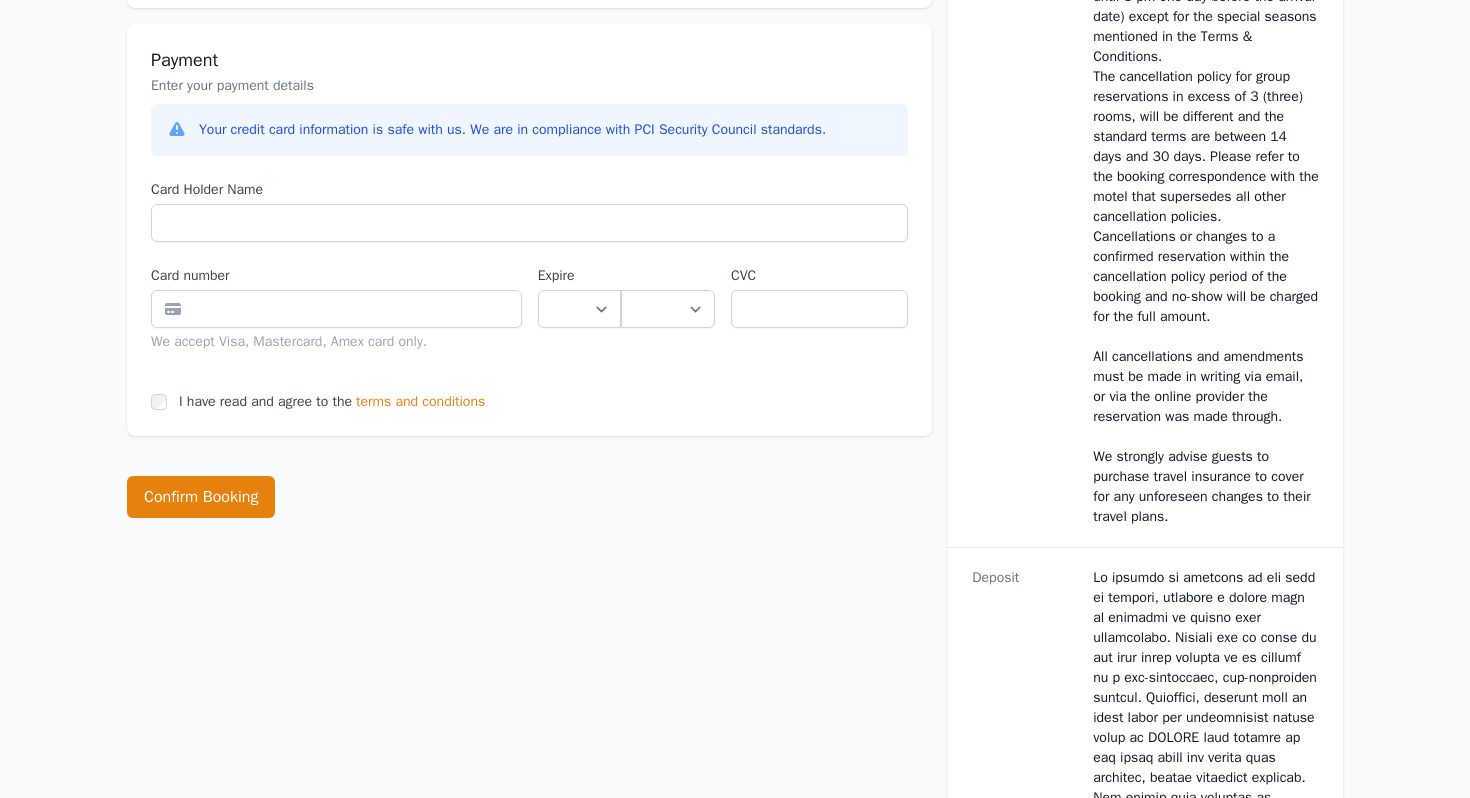 scroll, scrollTop: 1010, scrollLeft: 0, axis: vertical 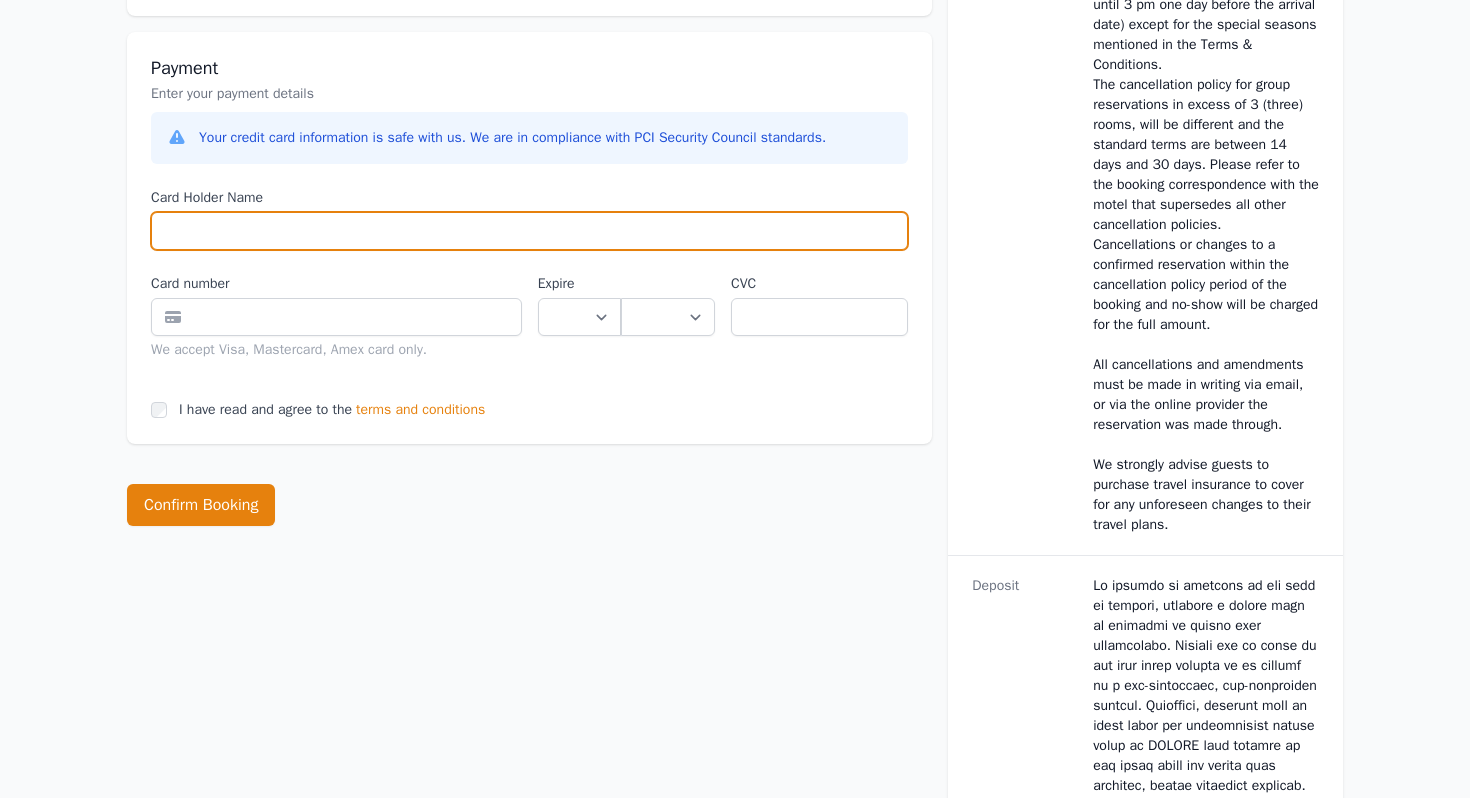 click on "Card Holder Name" at bounding box center [529, 231] 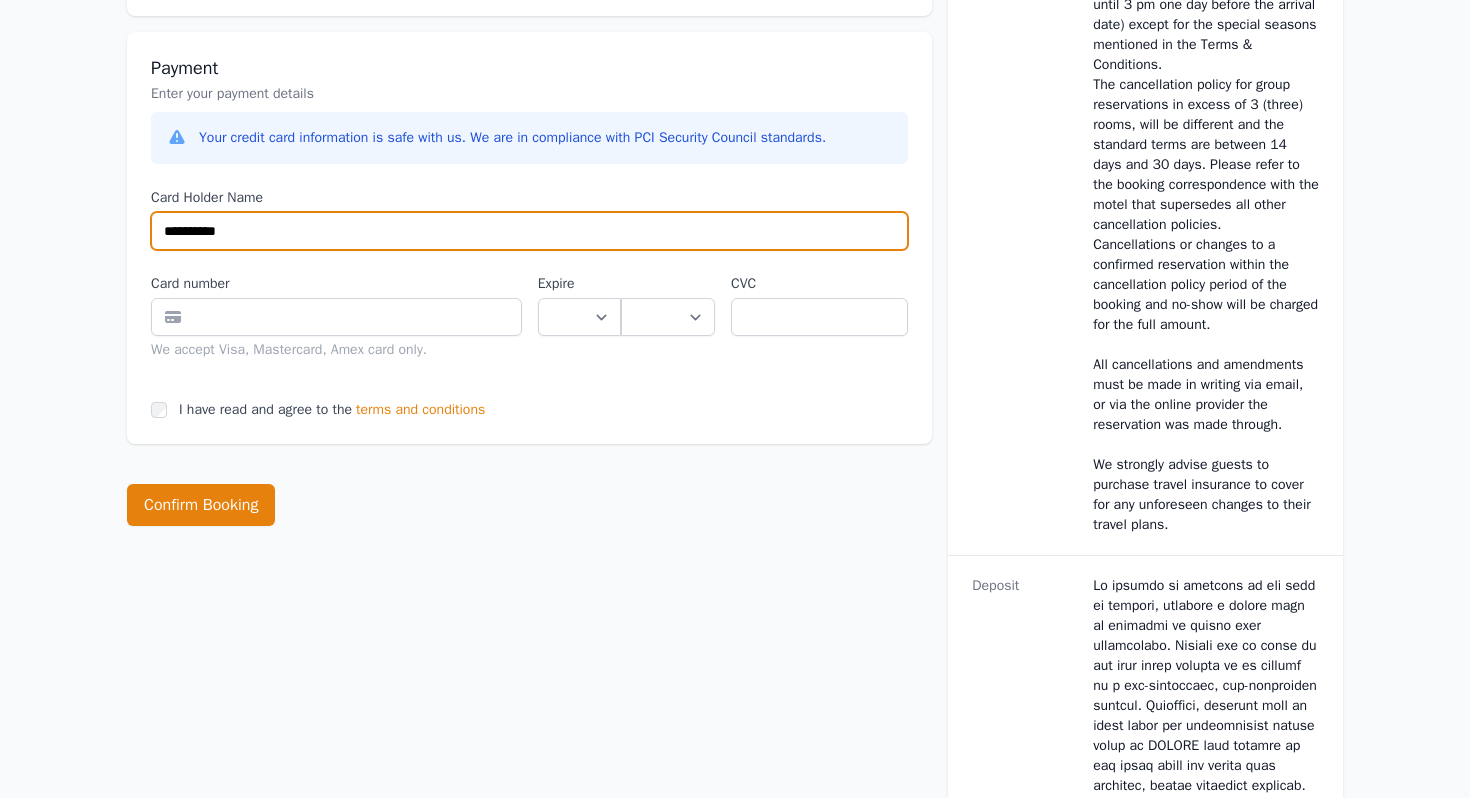 type on "**********" 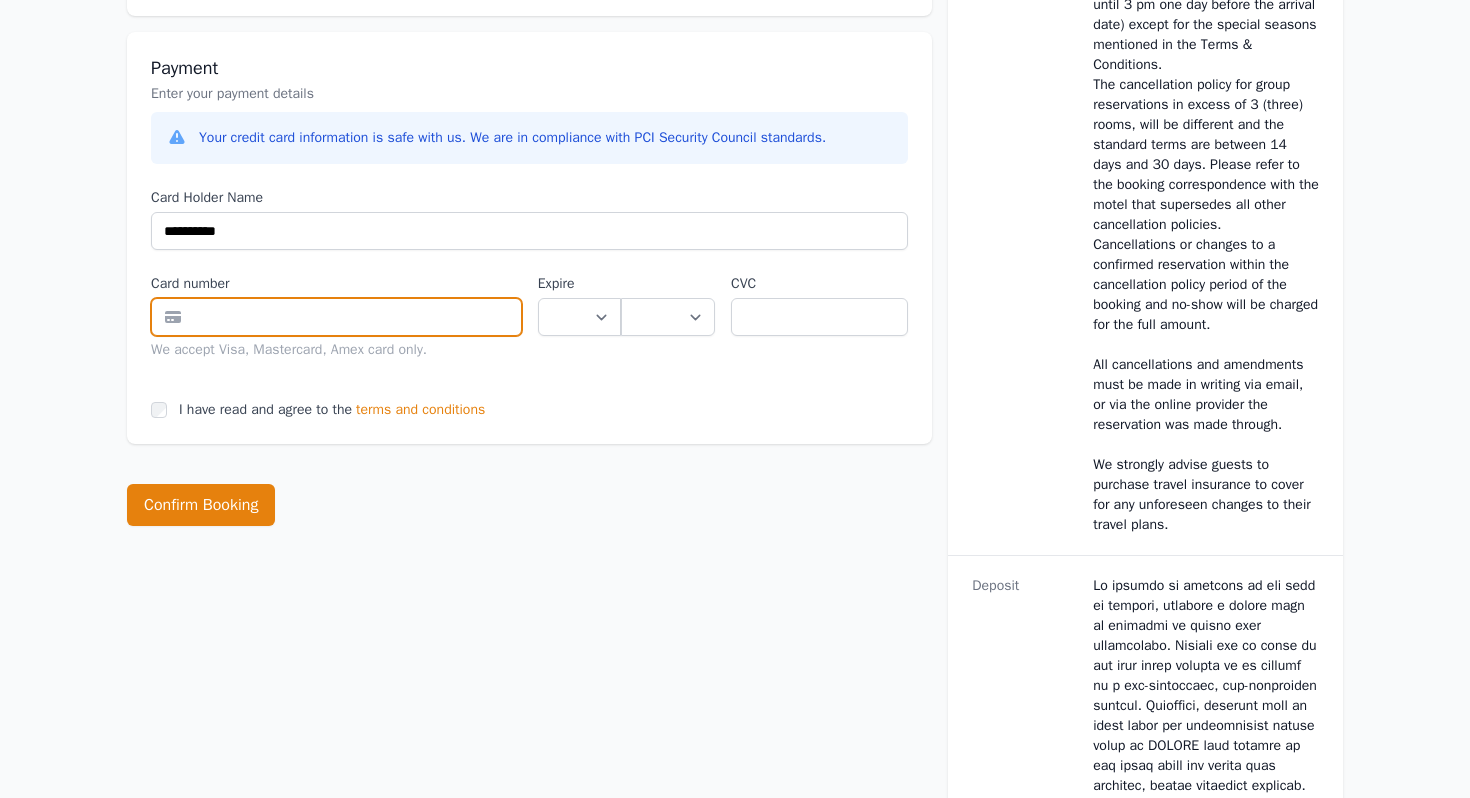 click at bounding box center (336, 317) 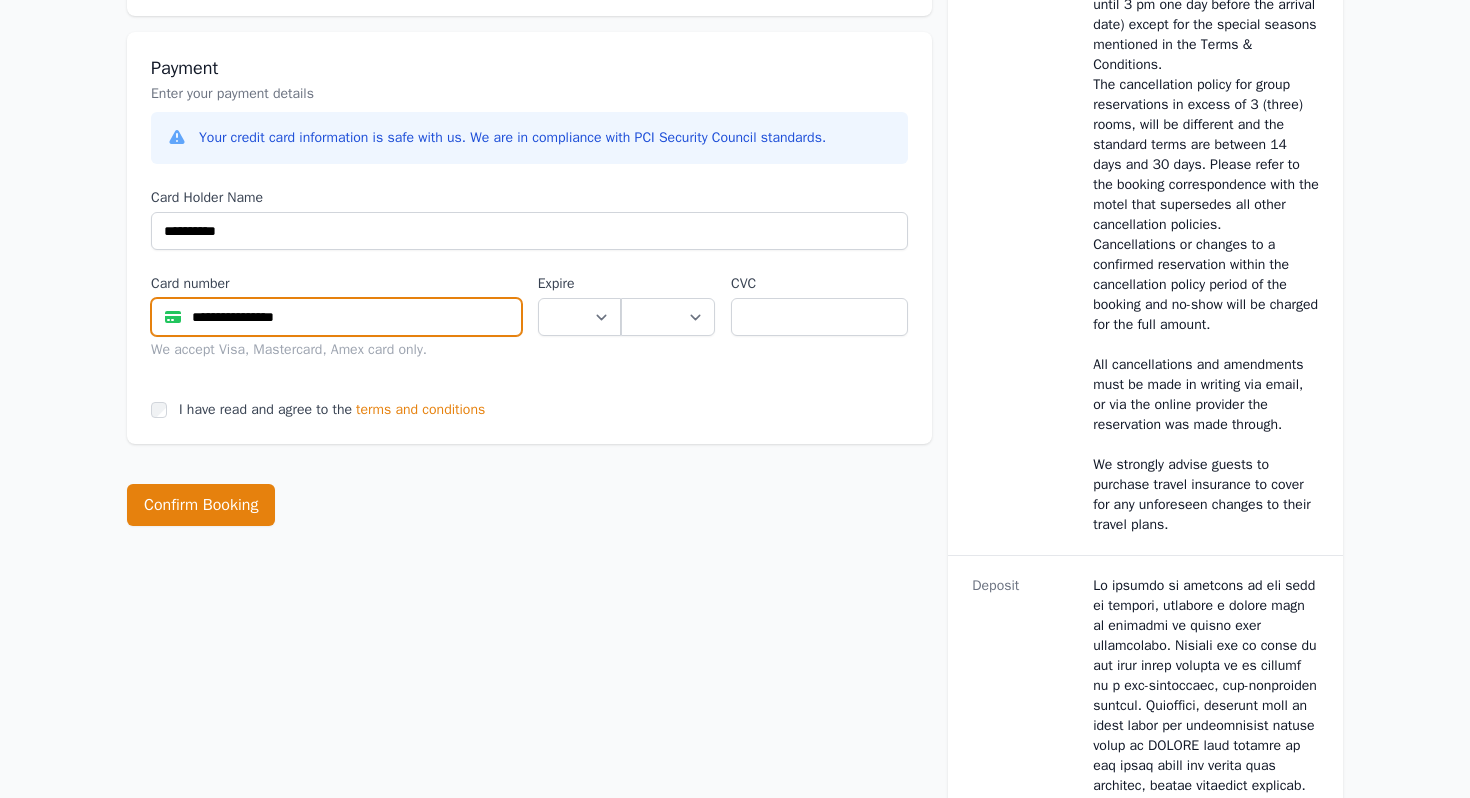 type on "**********" 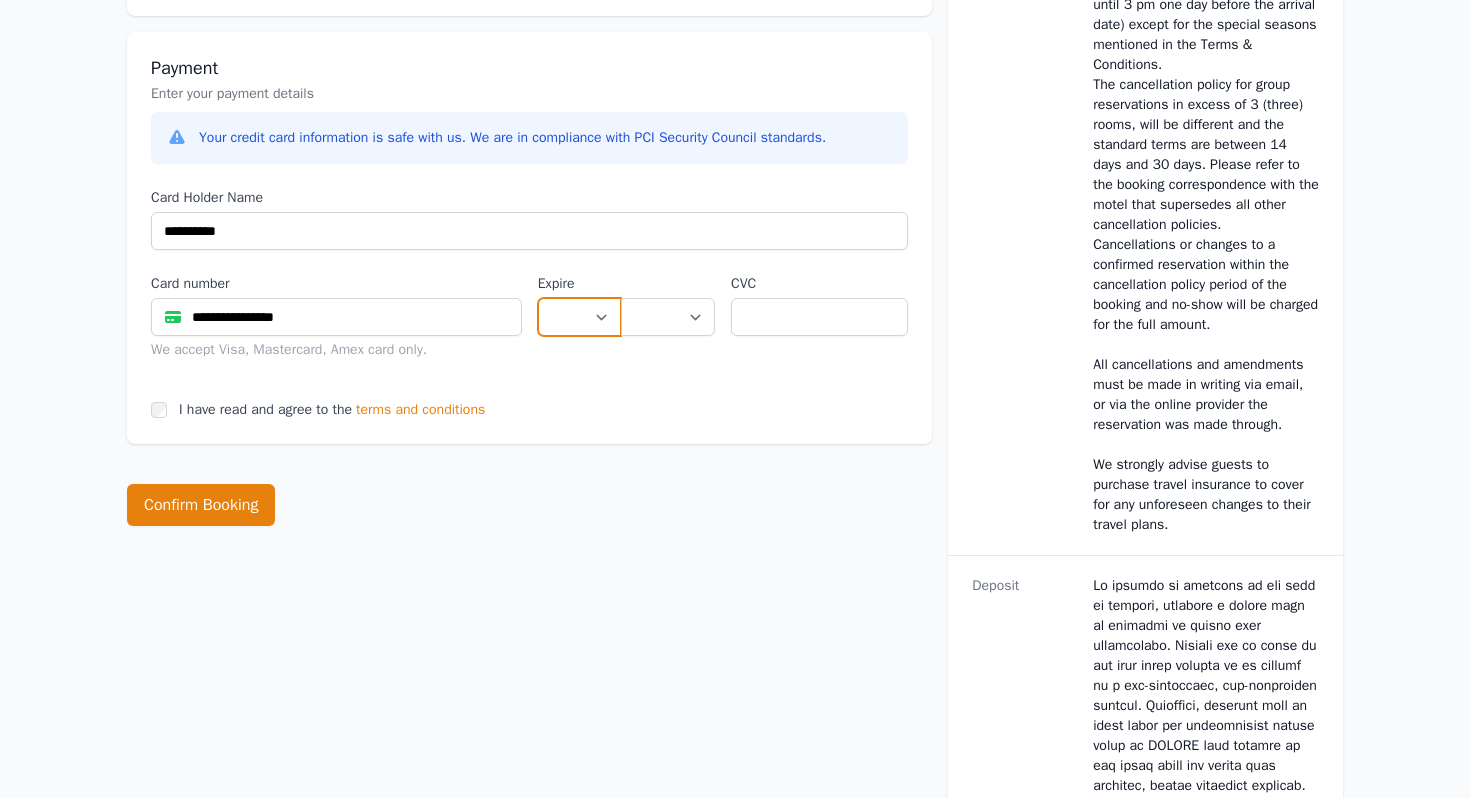 click on "** ** ** ** ** ** ** ** ** ** ** **" at bounding box center [579, 317] 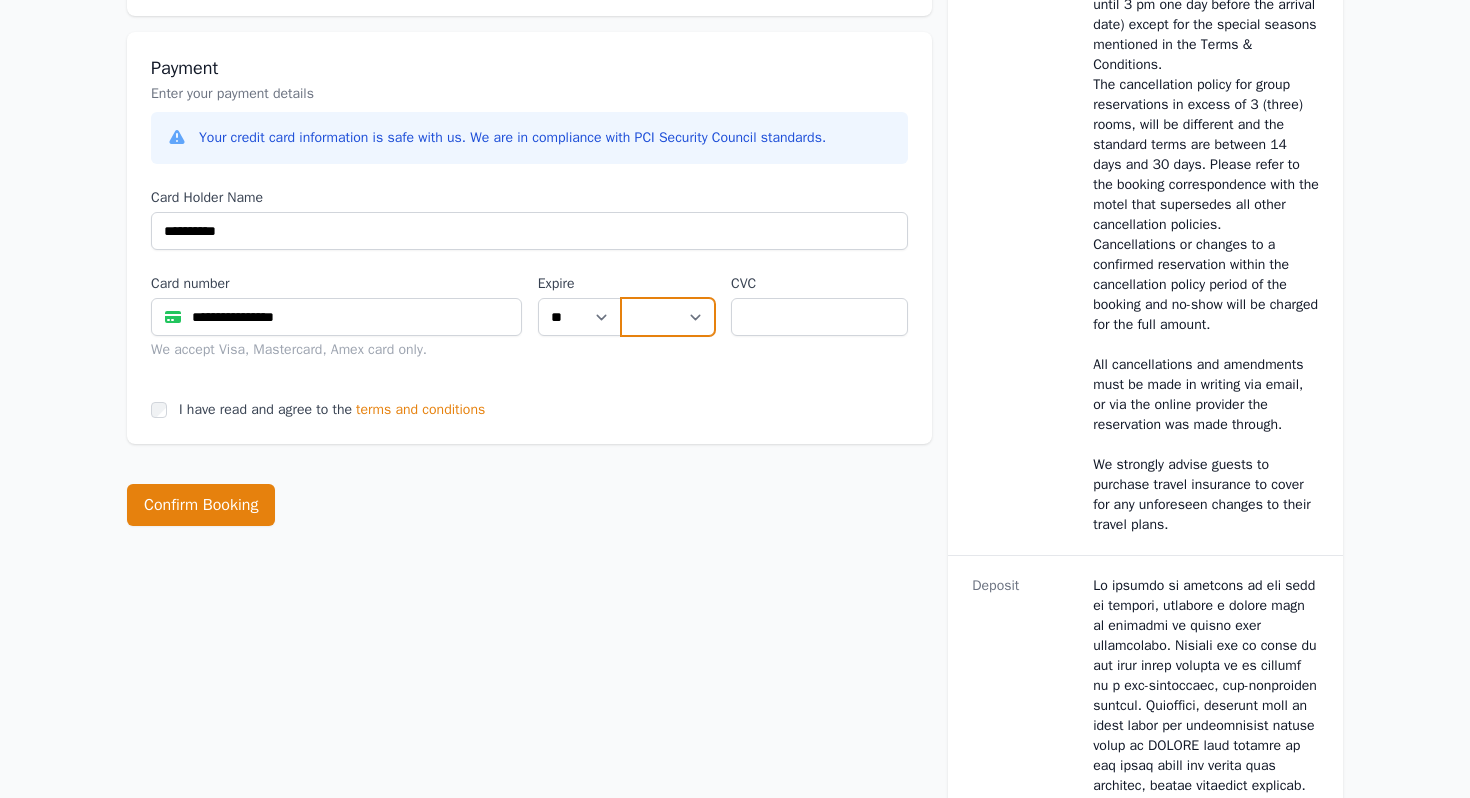 click on "**** **** **** **** **** **** **** **** ****" at bounding box center (668, 317) 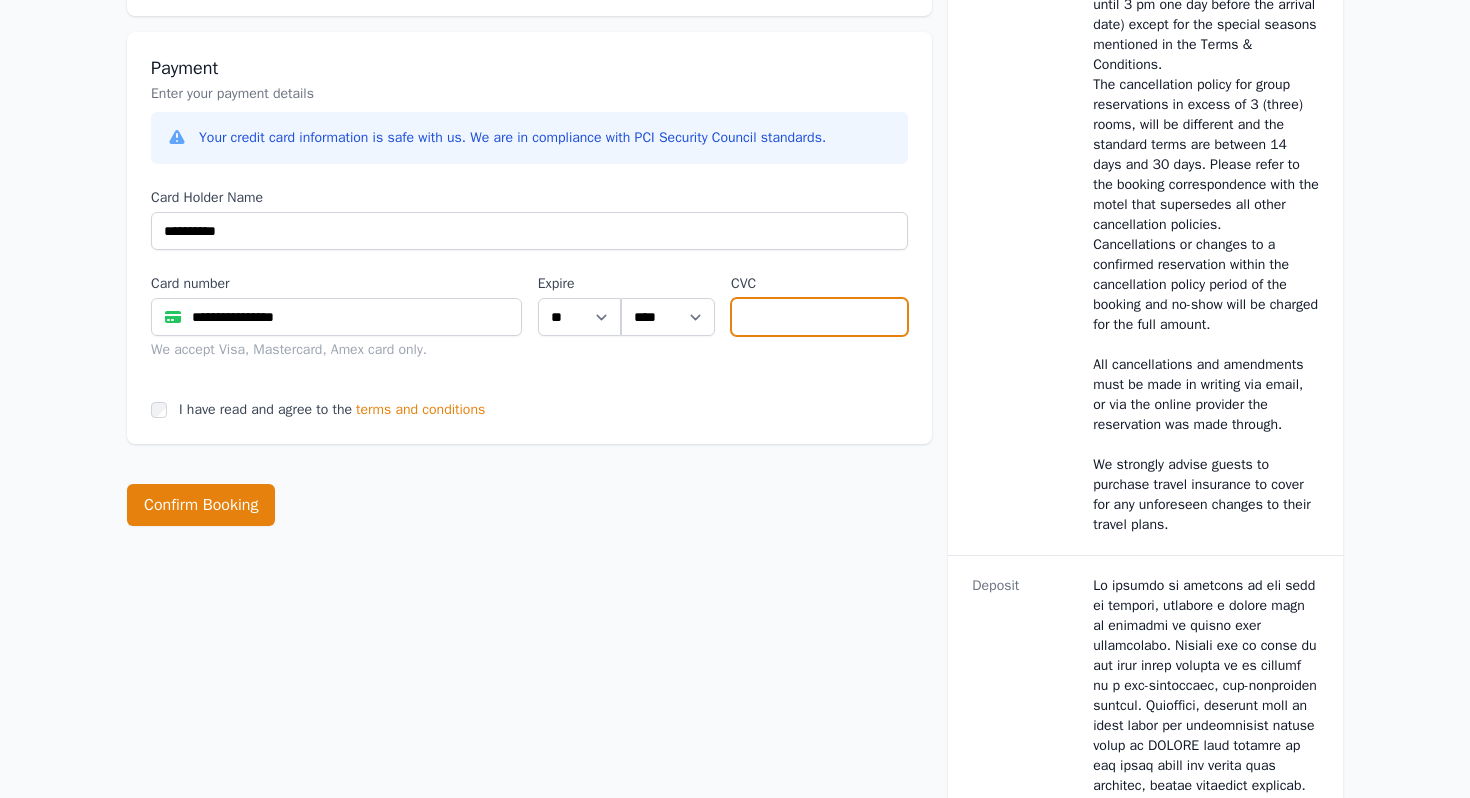 click at bounding box center (819, 317) 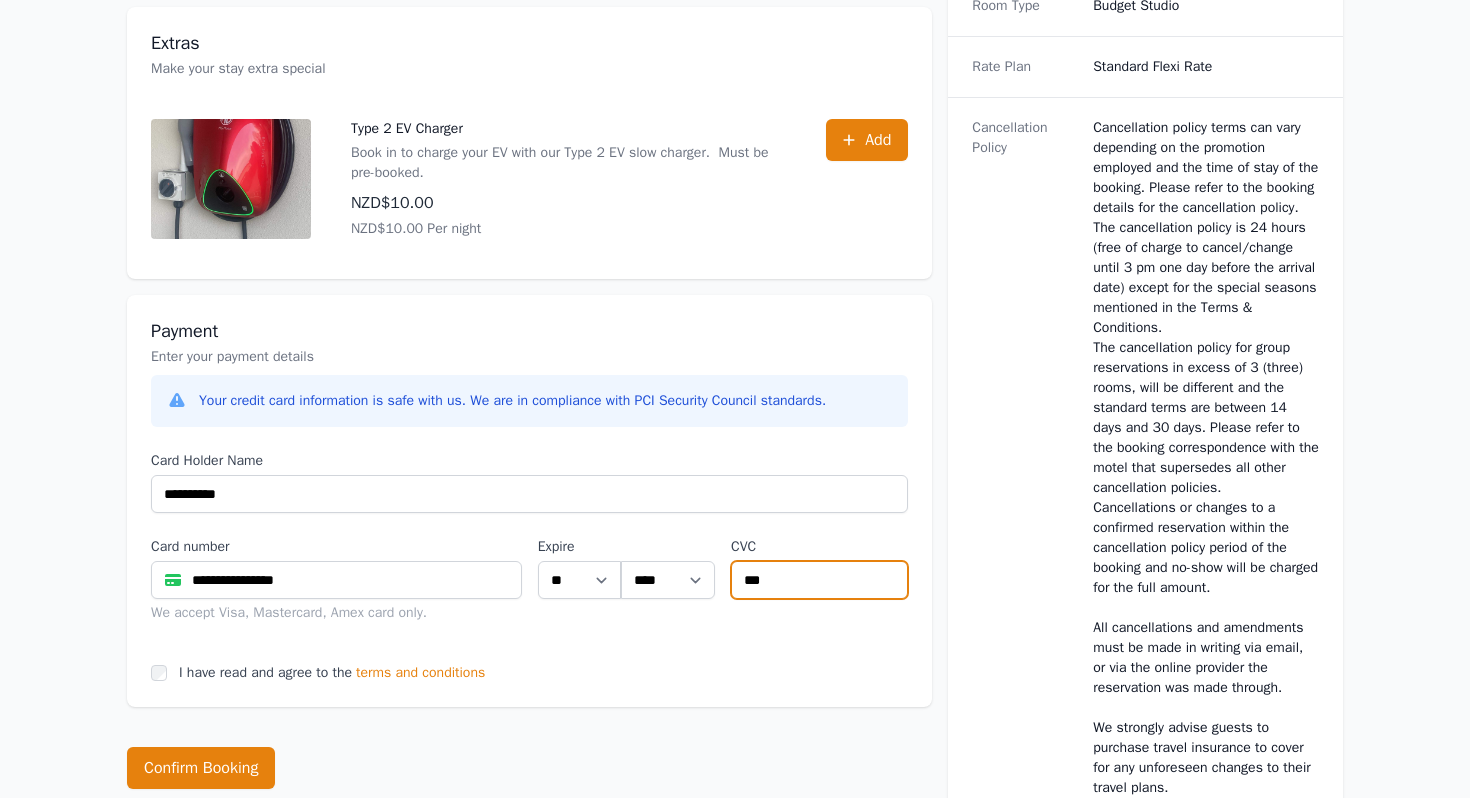 scroll, scrollTop: 728, scrollLeft: 0, axis: vertical 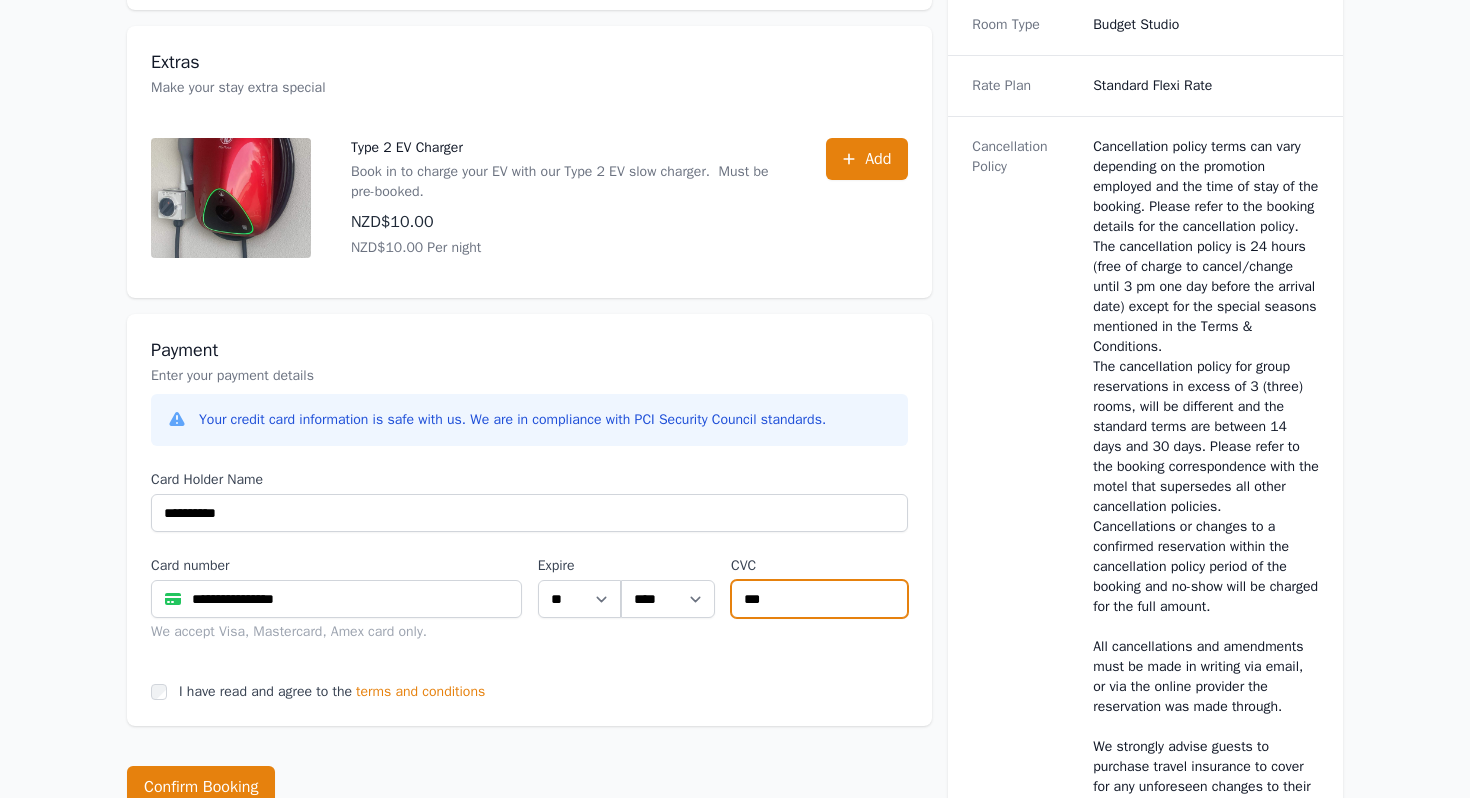 type on "***" 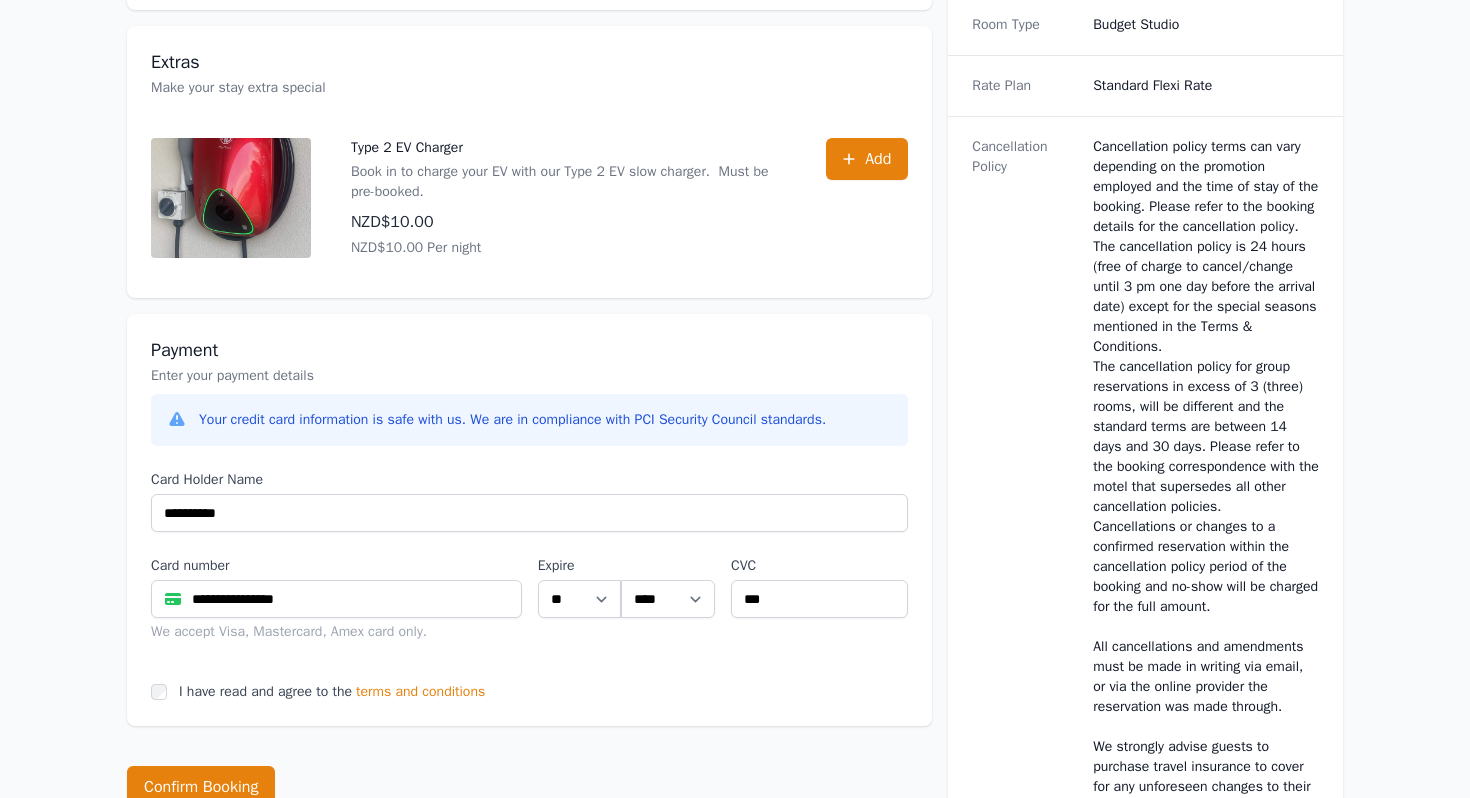 click on "terms and conditions" at bounding box center [420, 692] 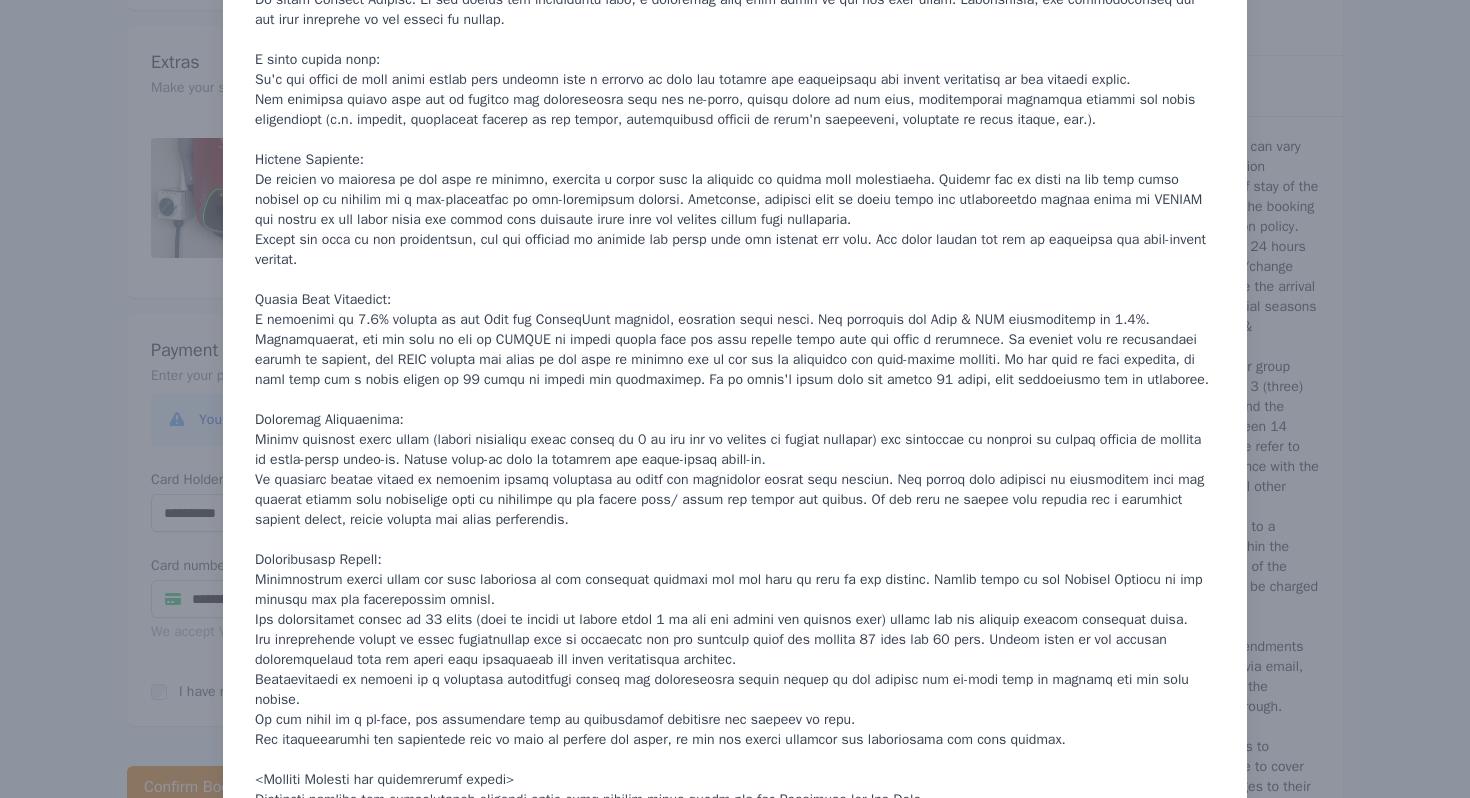 scroll, scrollTop: 153, scrollLeft: 0, axis: vertical 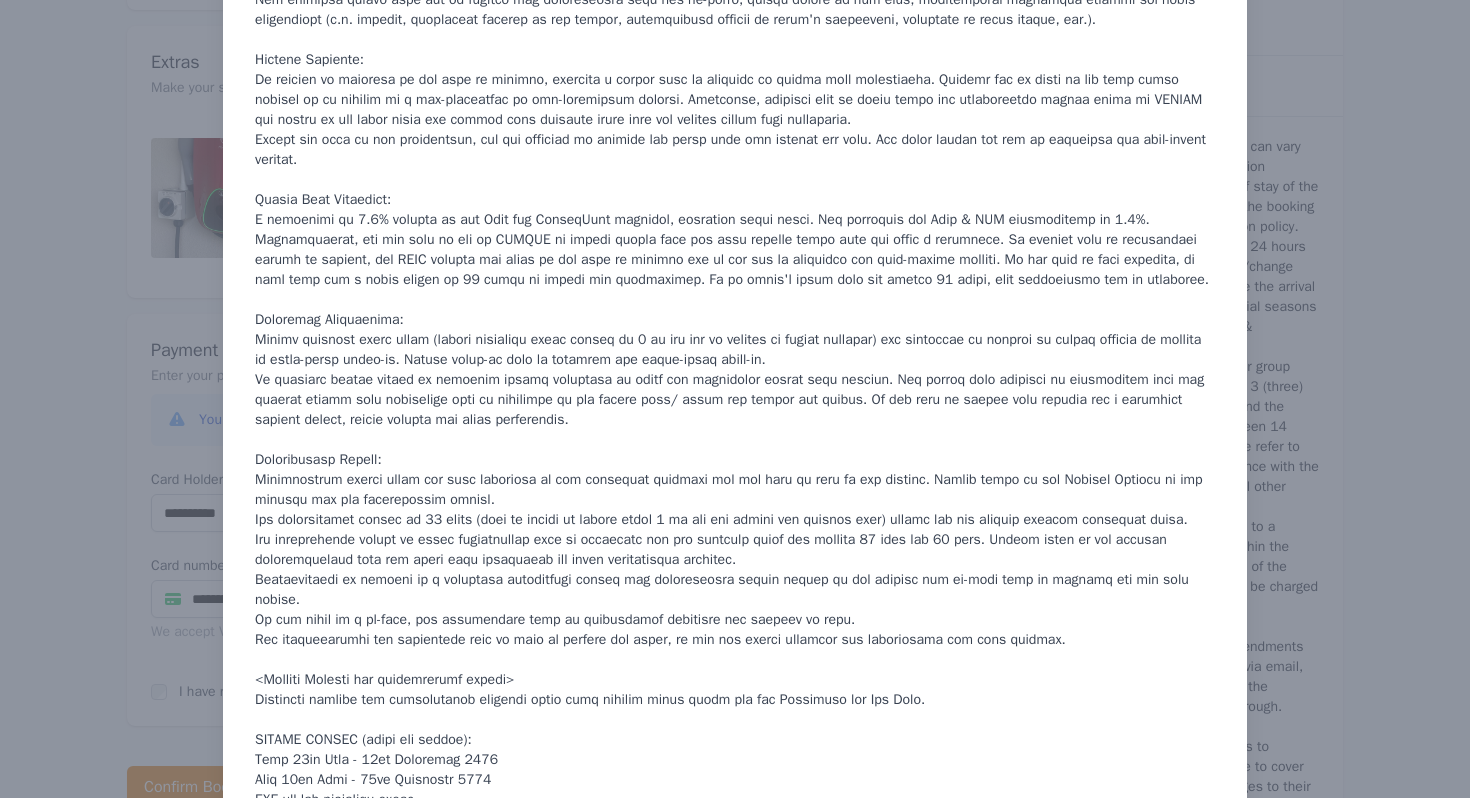 click at bounding box center (735, 540) 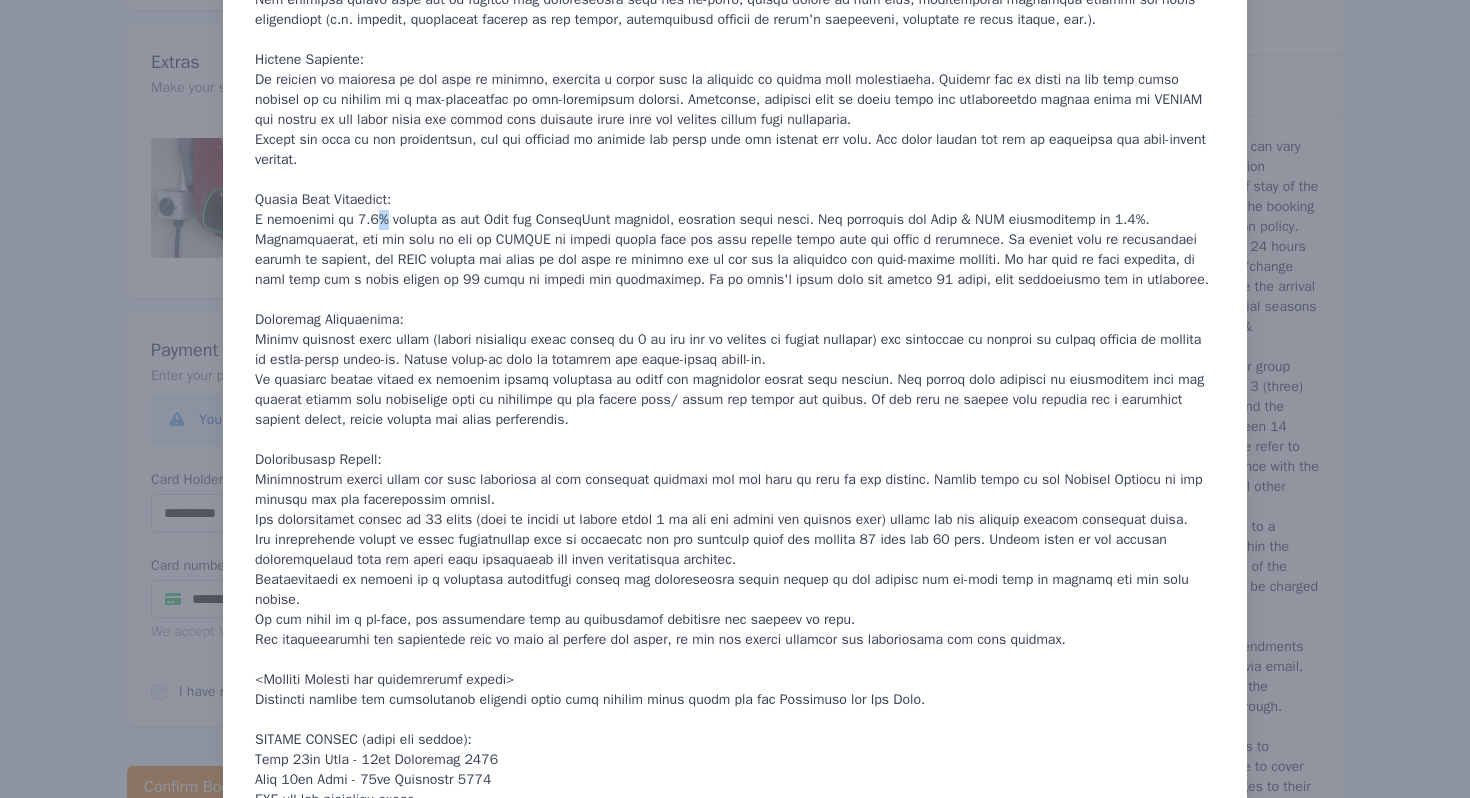 click at bounding box center (735, 540) 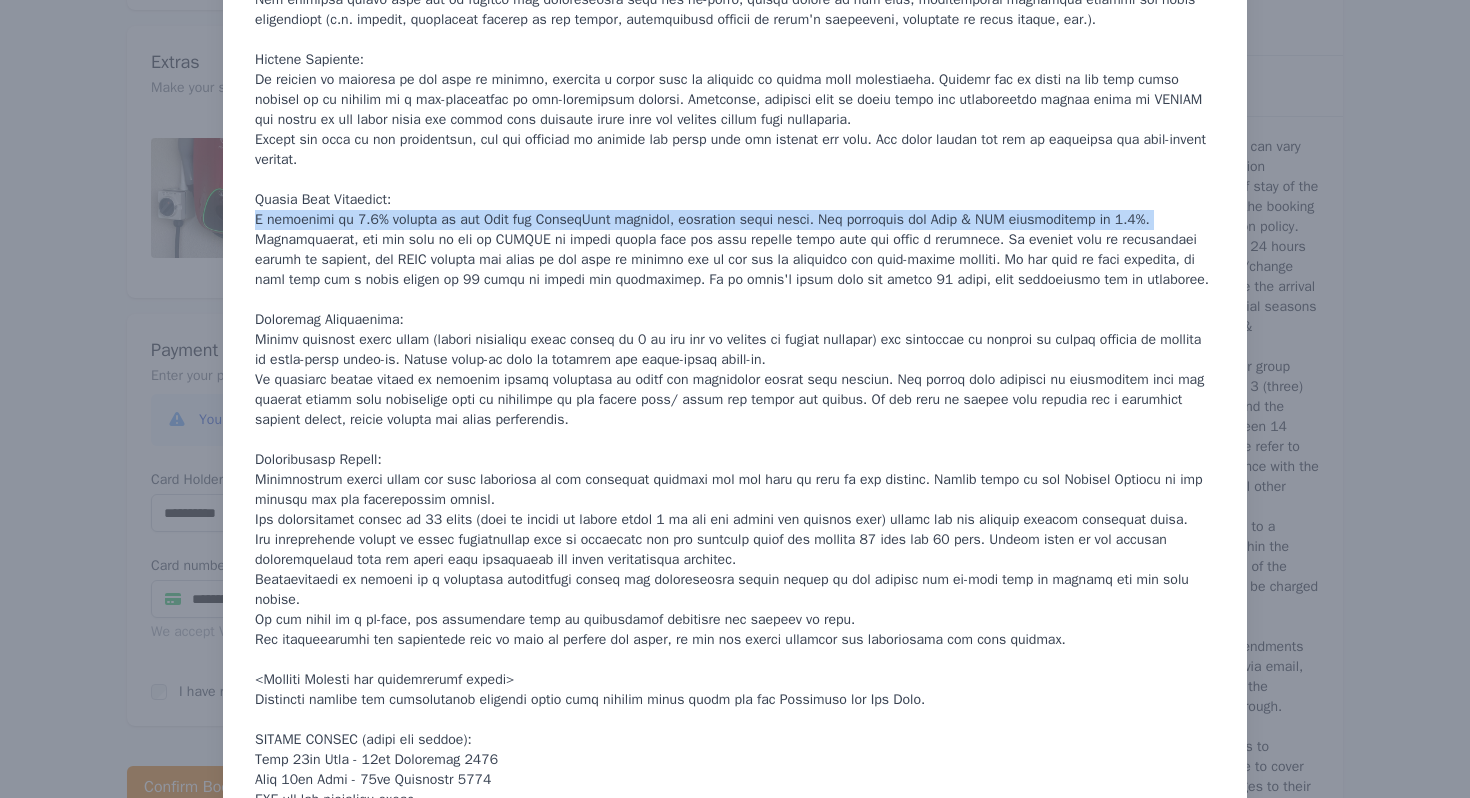 click at bounding box center [735, 540] 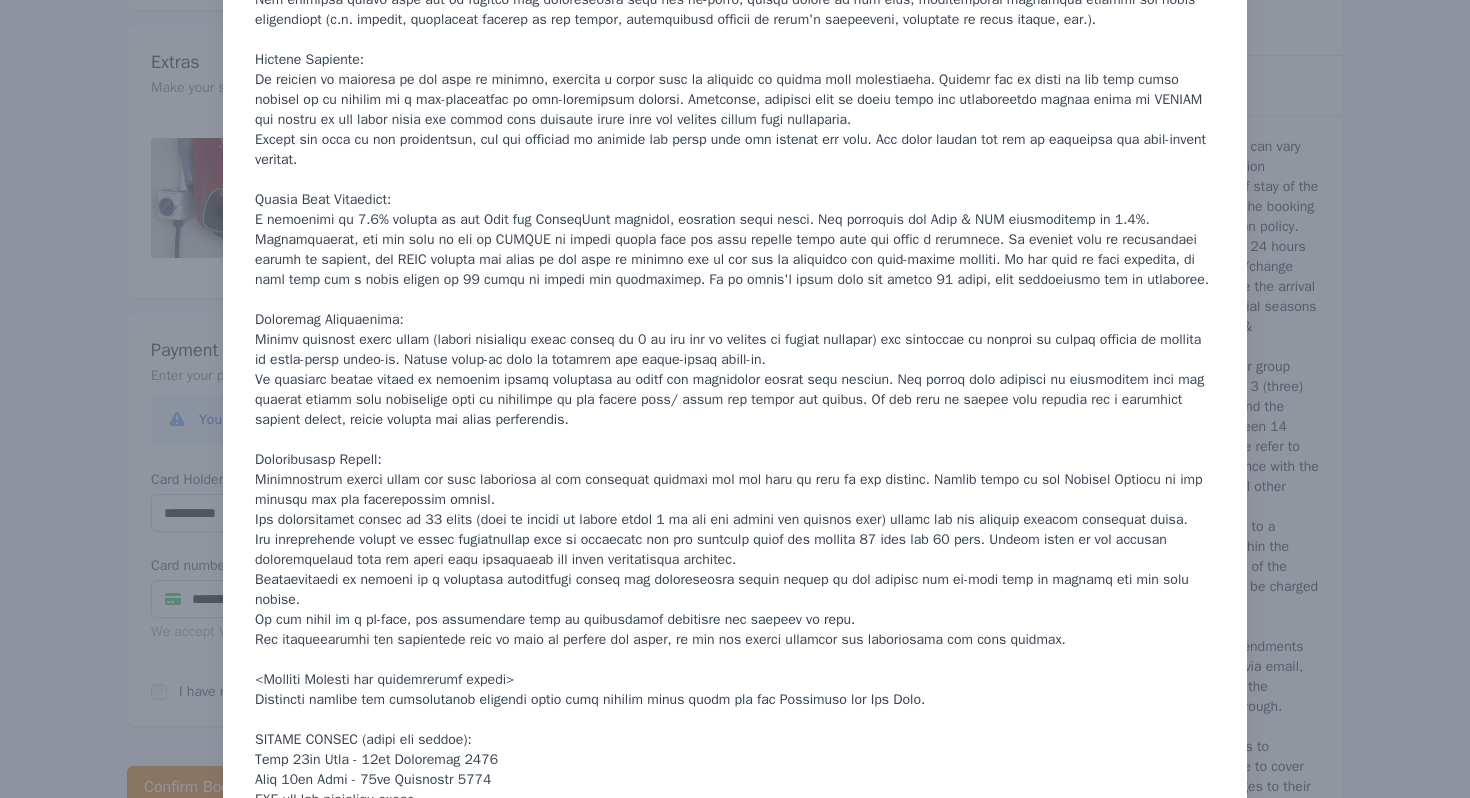 click at bounding box center [735, 540] 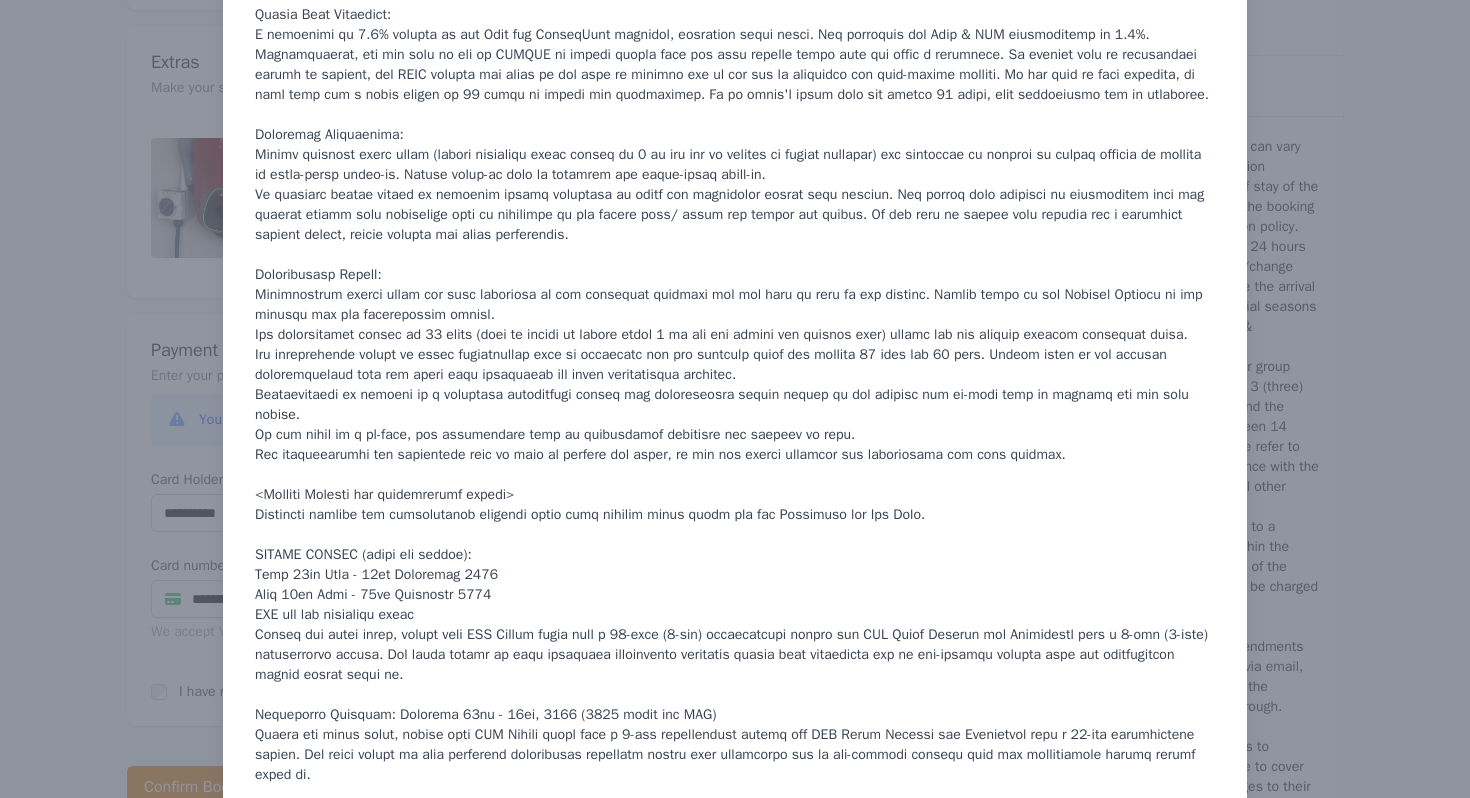 scroll, scrollTop: 0, scrollLeft: 0, axis: both 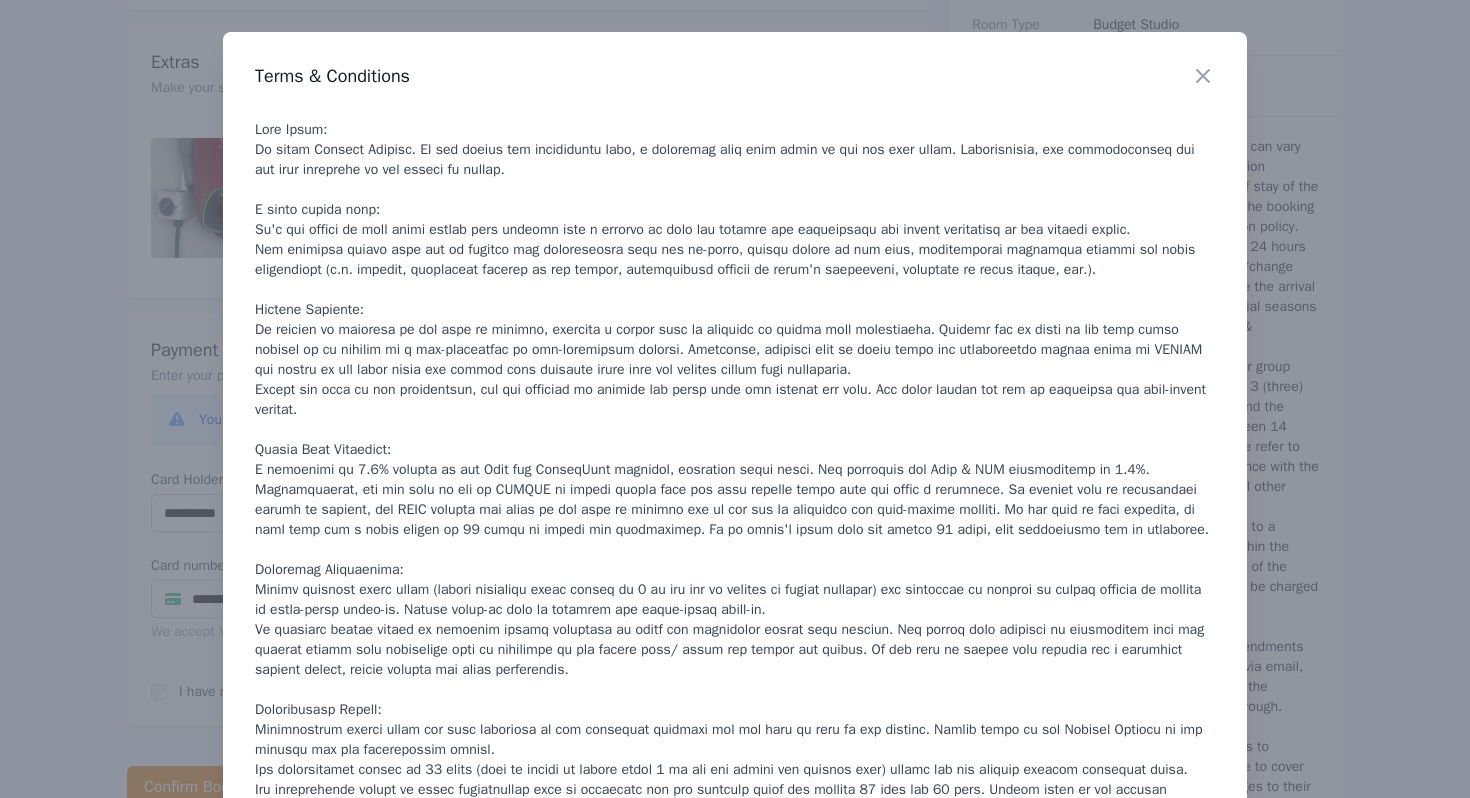 click on "Close" at bounding box center [1219, 63] 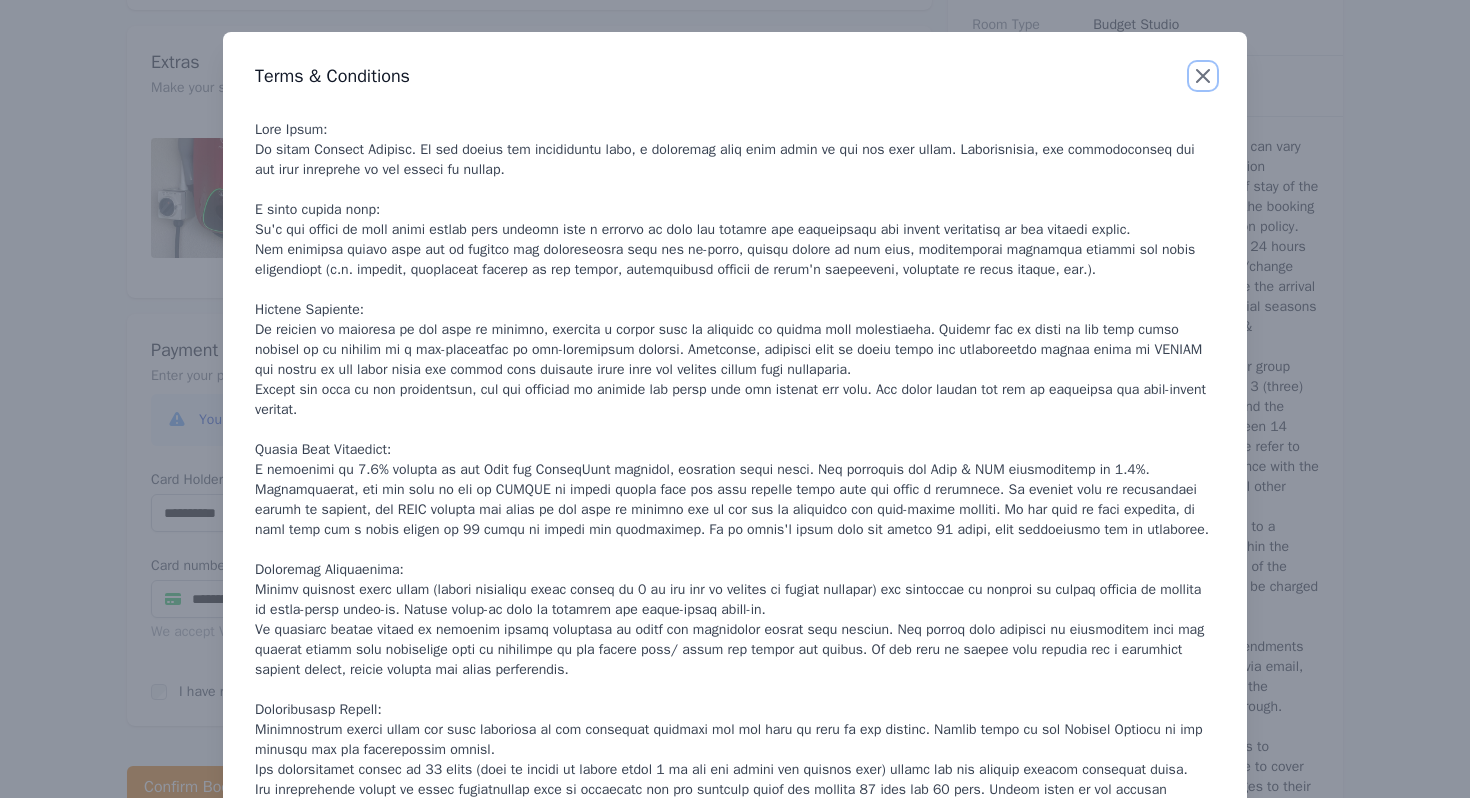 click 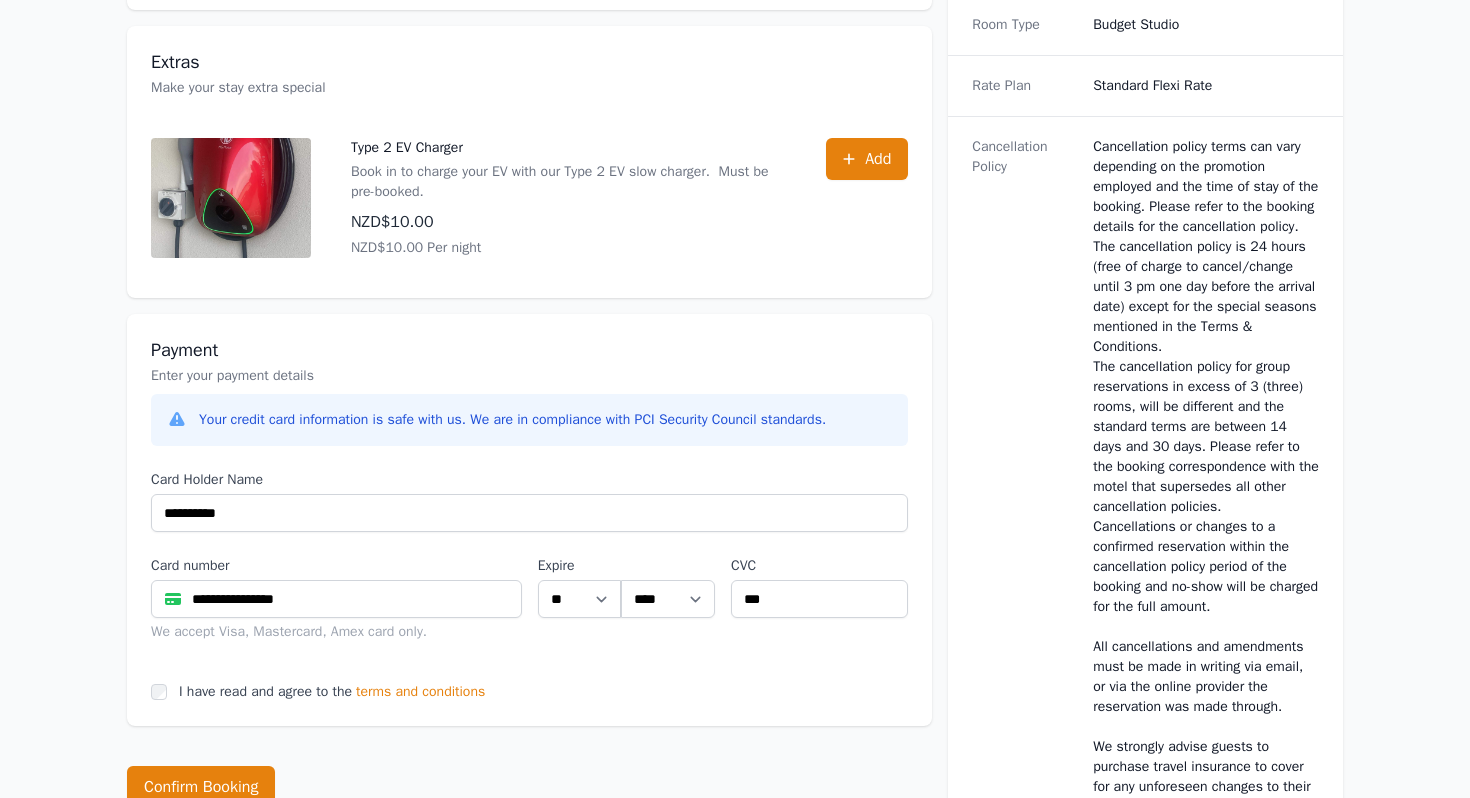 scroll, scrollTop: 785, scrollLeft: 0, axis: vertical 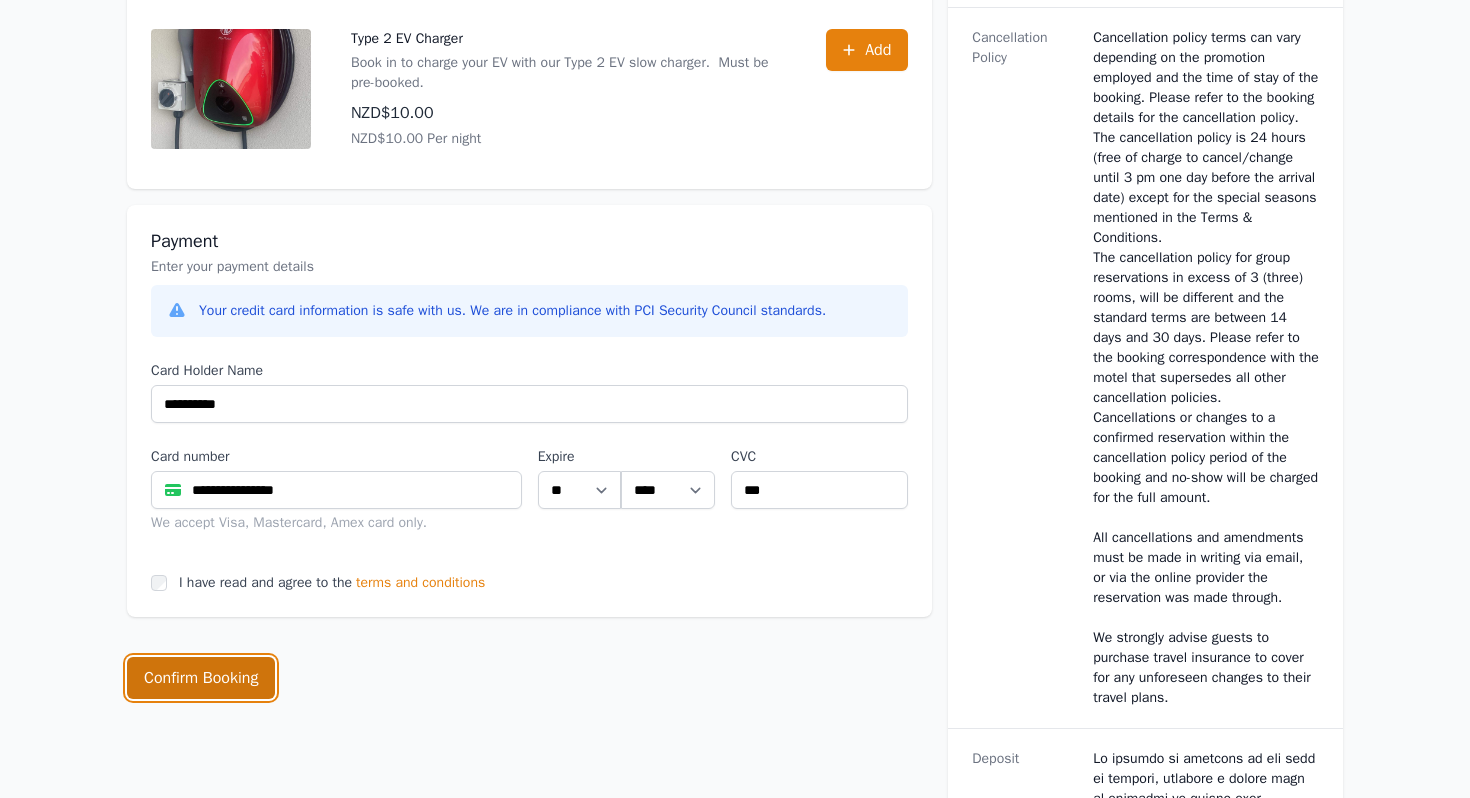 click on "Confirm Booking" at bounding box center (201, 678) 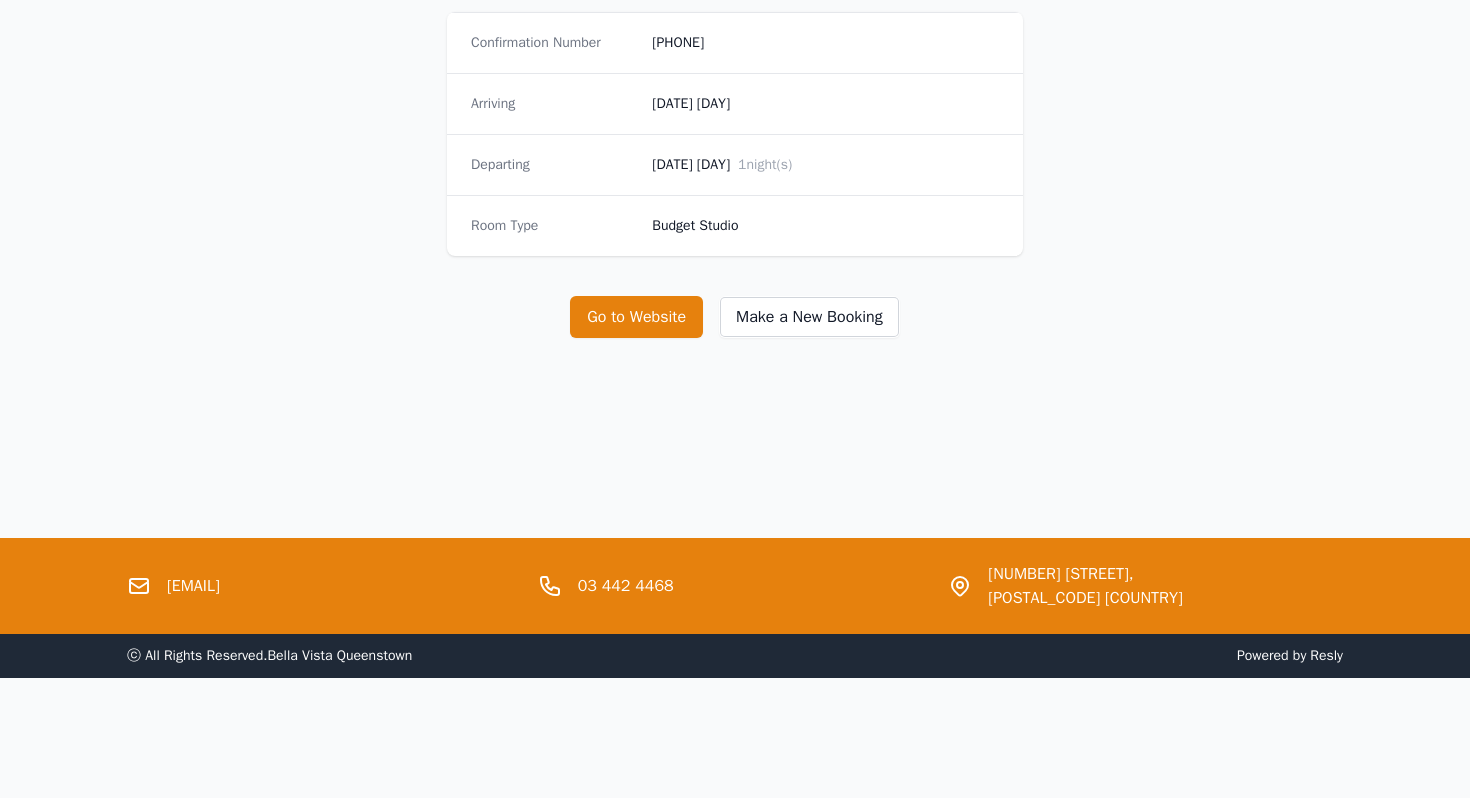scroll, scrollTop: 0, scrollLeft: 0, axis: both 